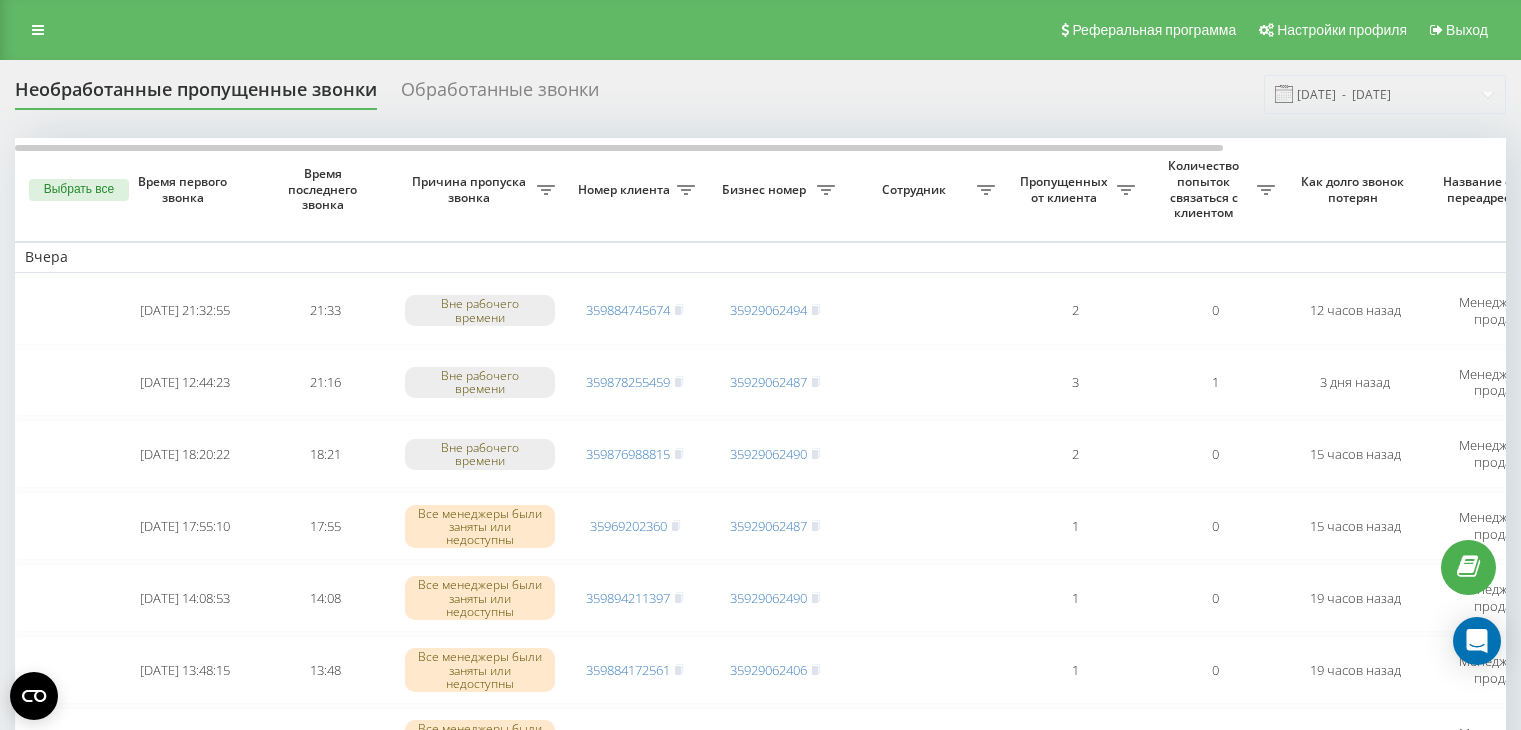 scroll, scrollTop: 0, scrollLeft: 0, axis: both 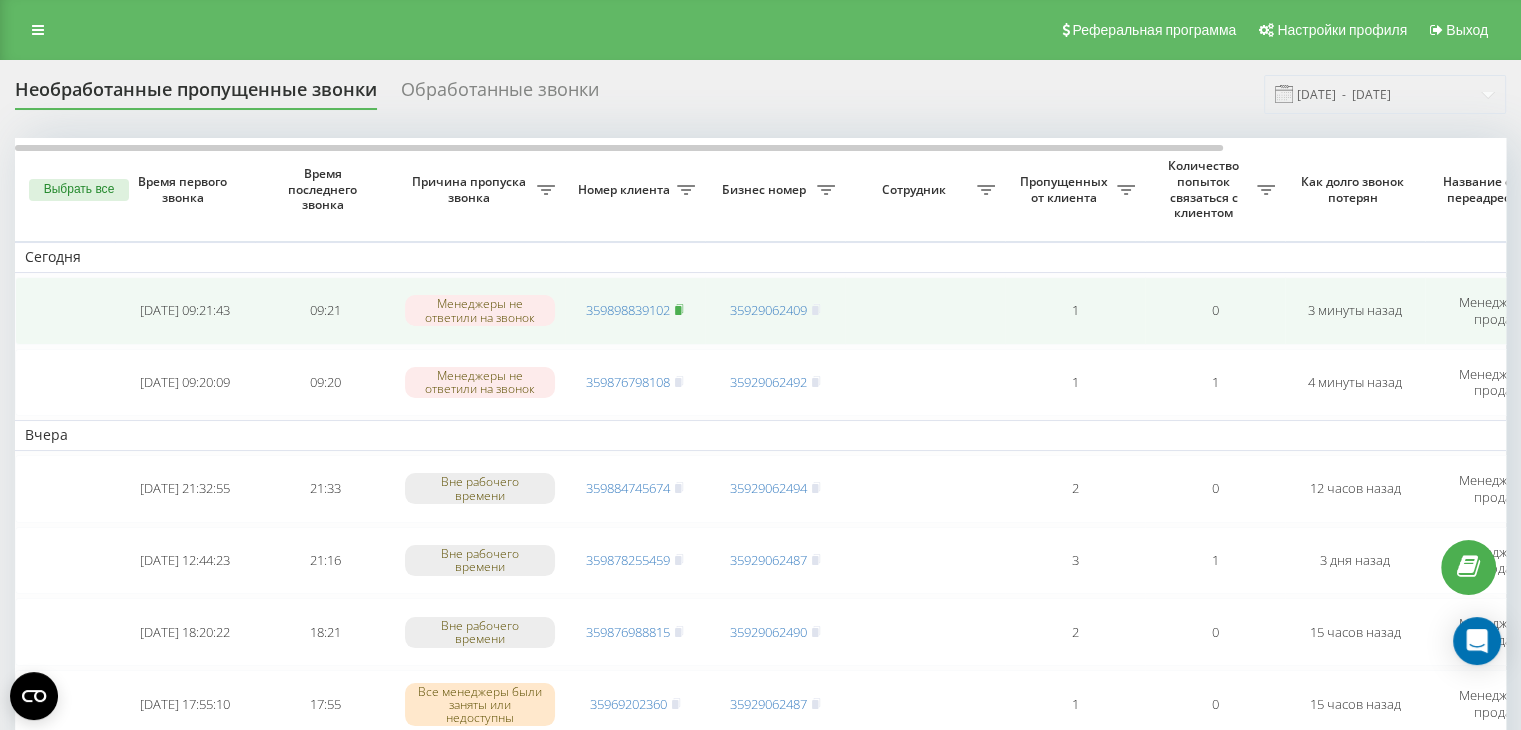 click 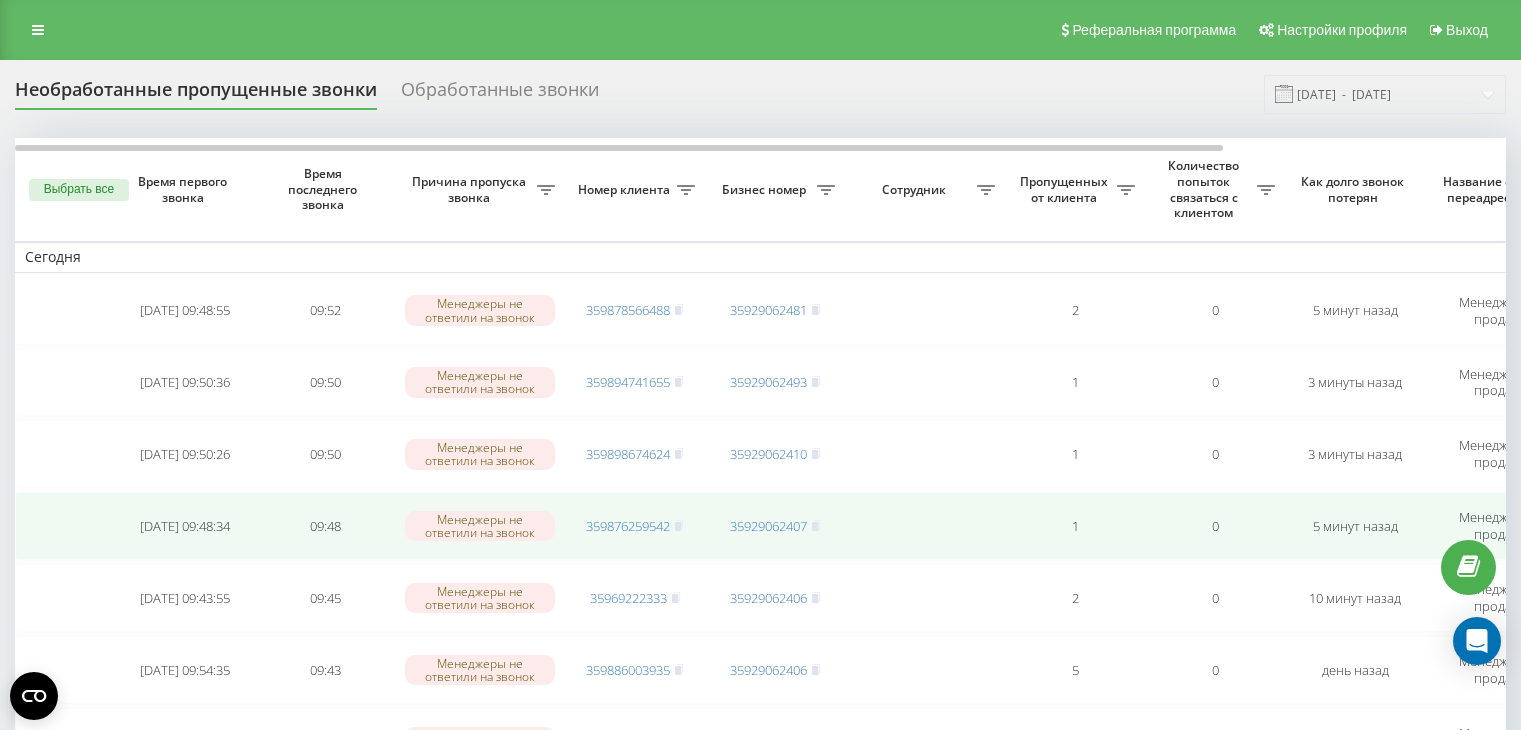 scroll, scrollTop: 0, scrollLeft: 0, axis: both 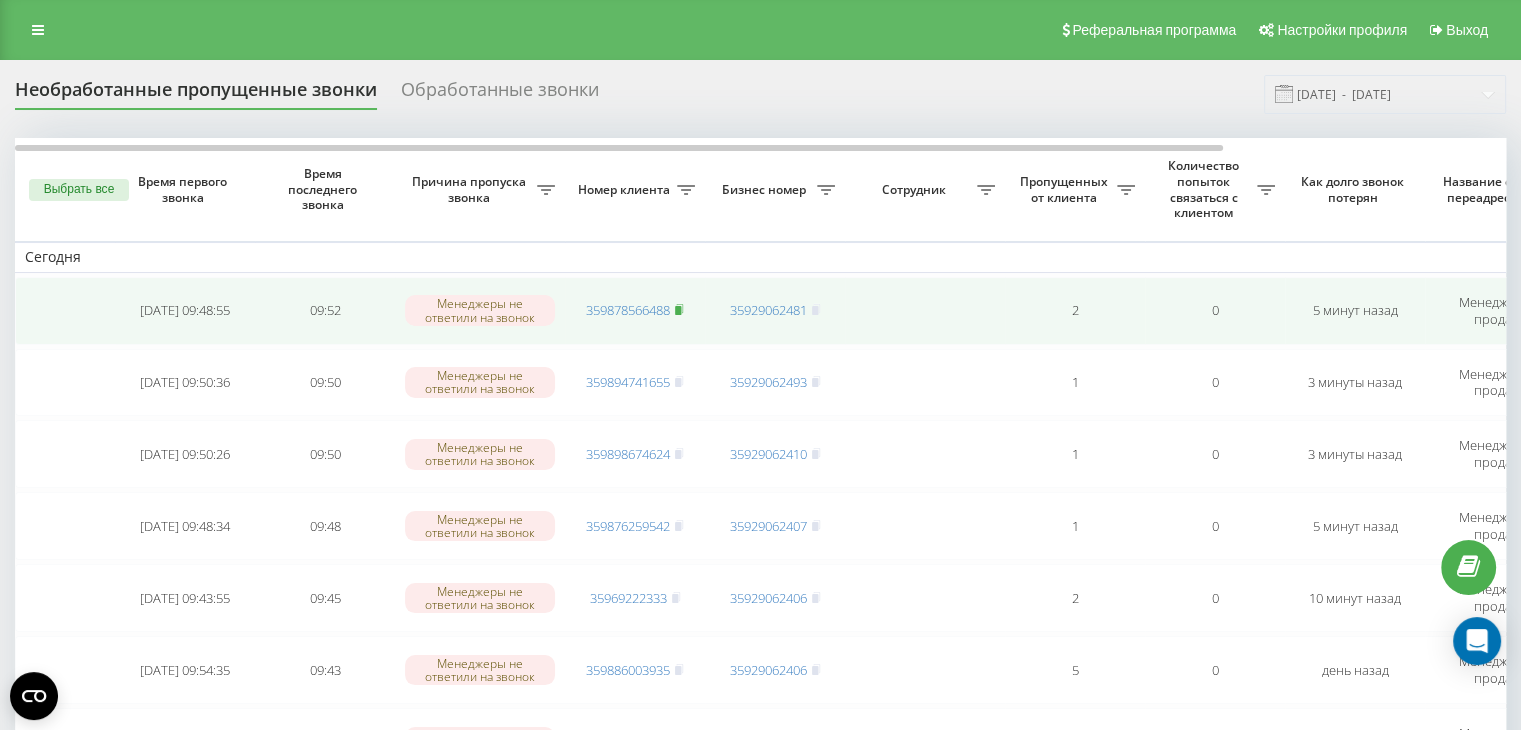 click 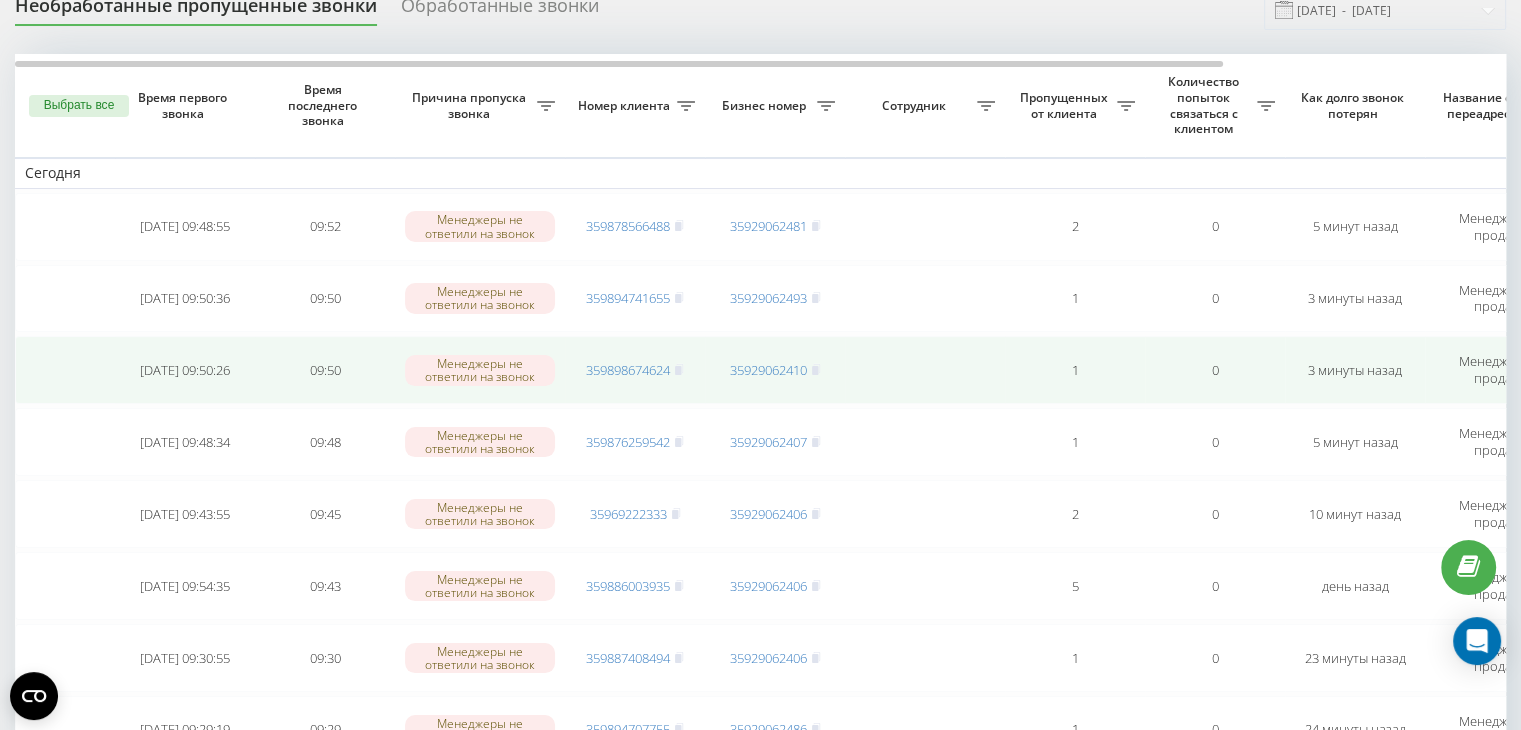 scroll, scrollTop: 0, scrollLeft: 0, axis: both 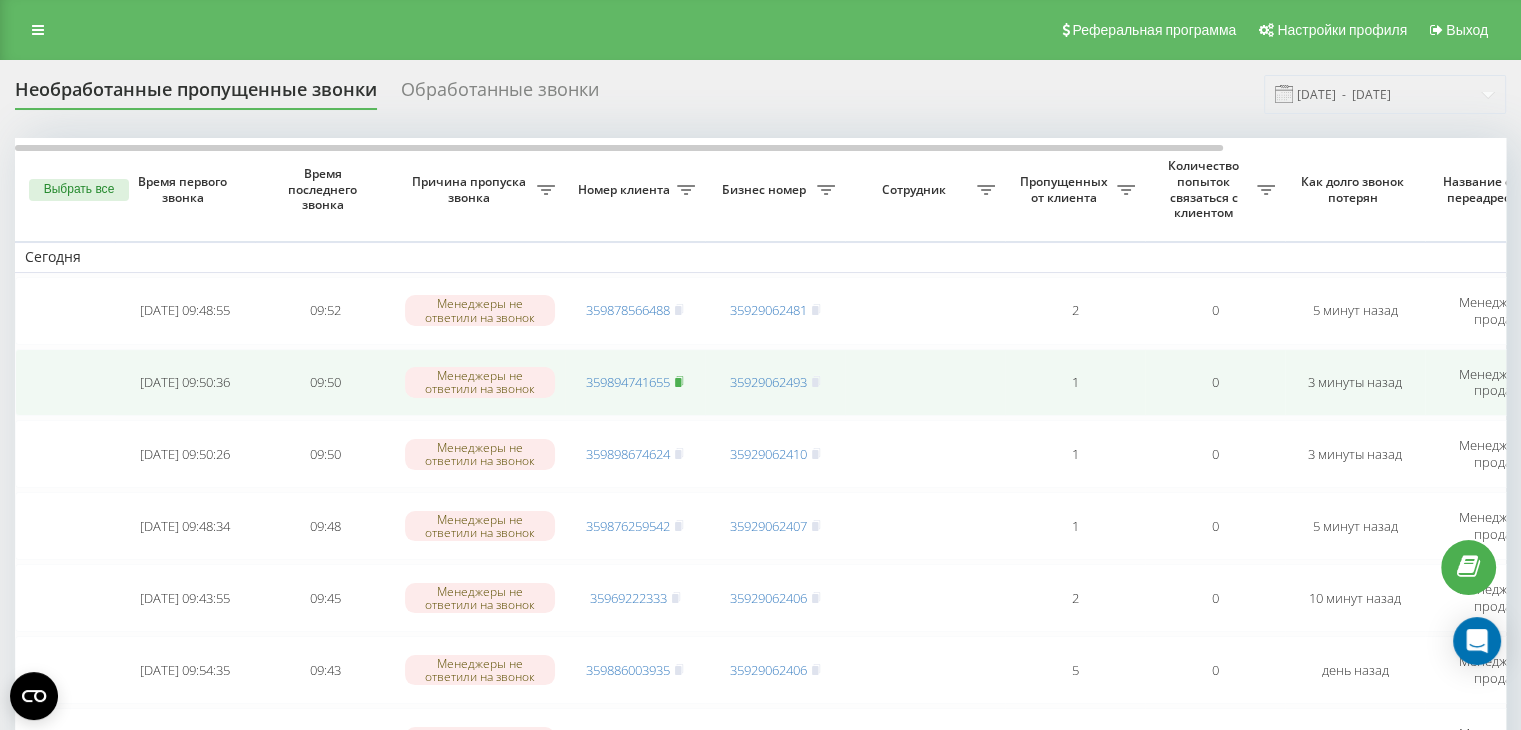 click 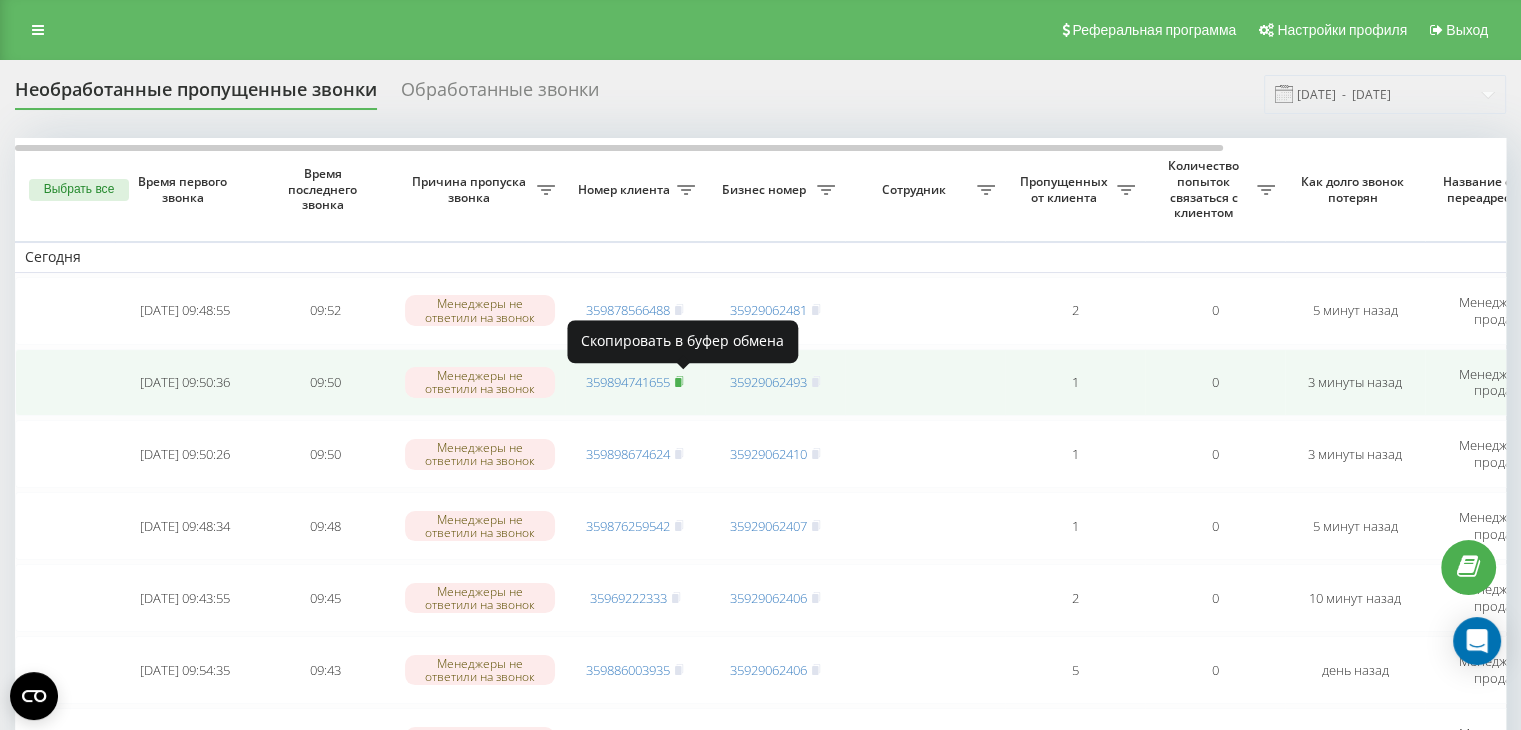 click 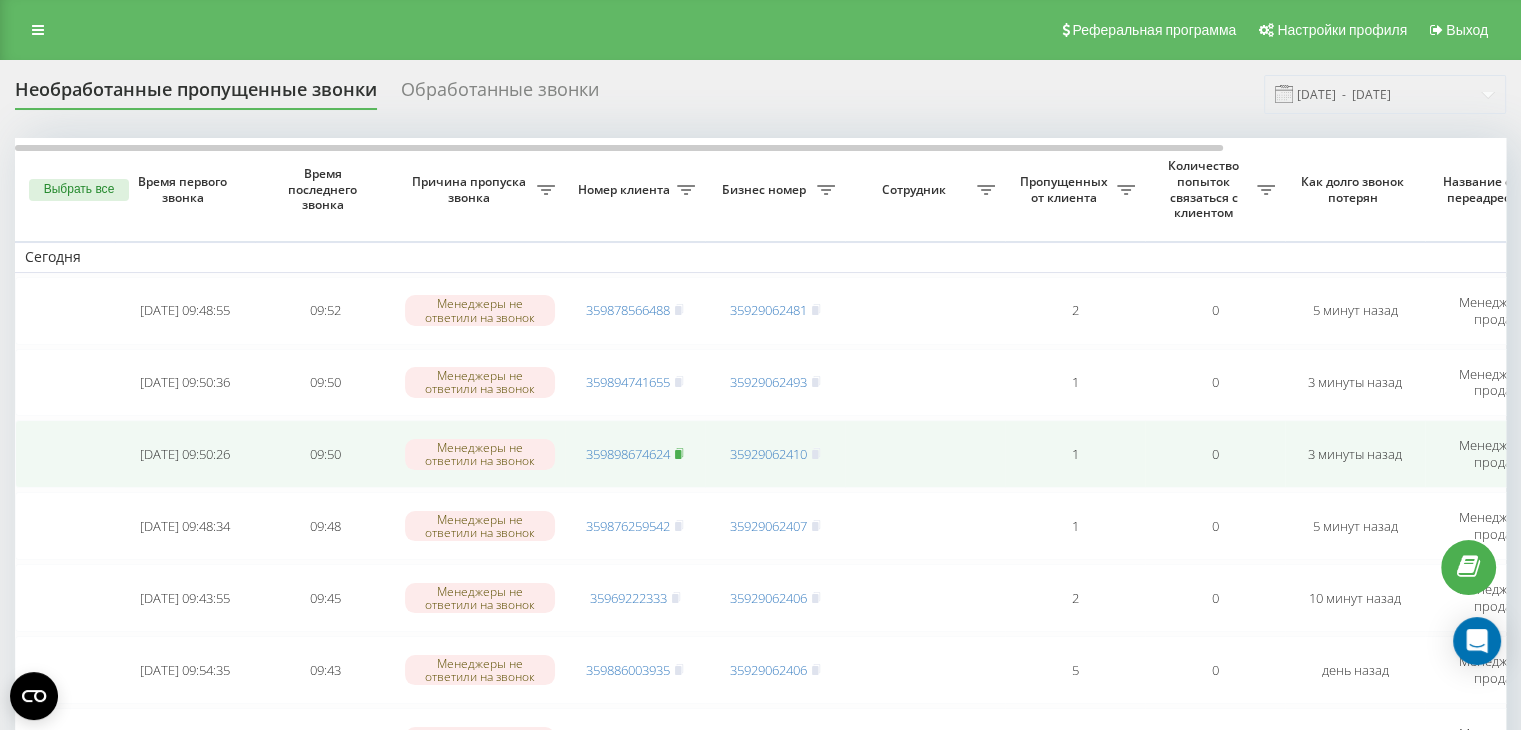click 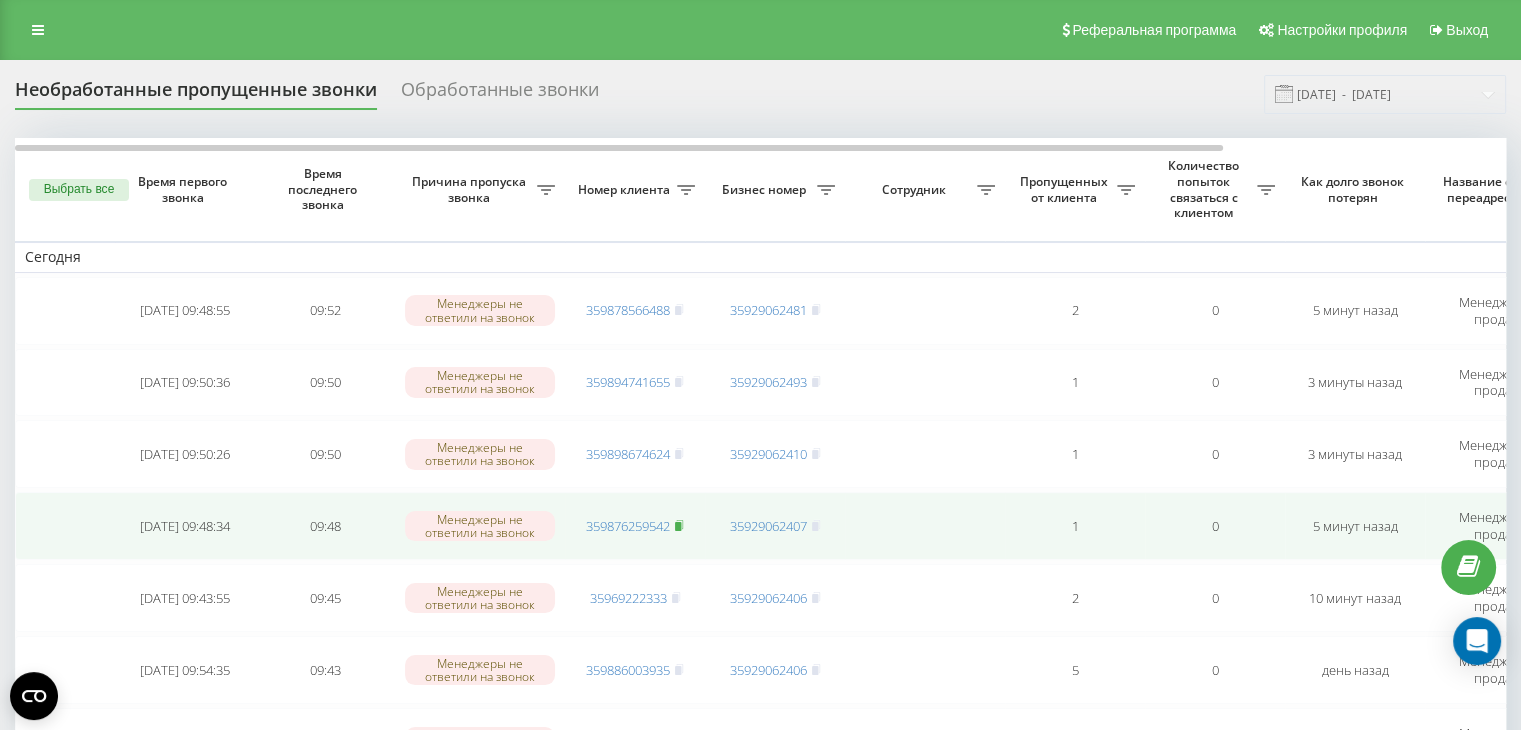 click 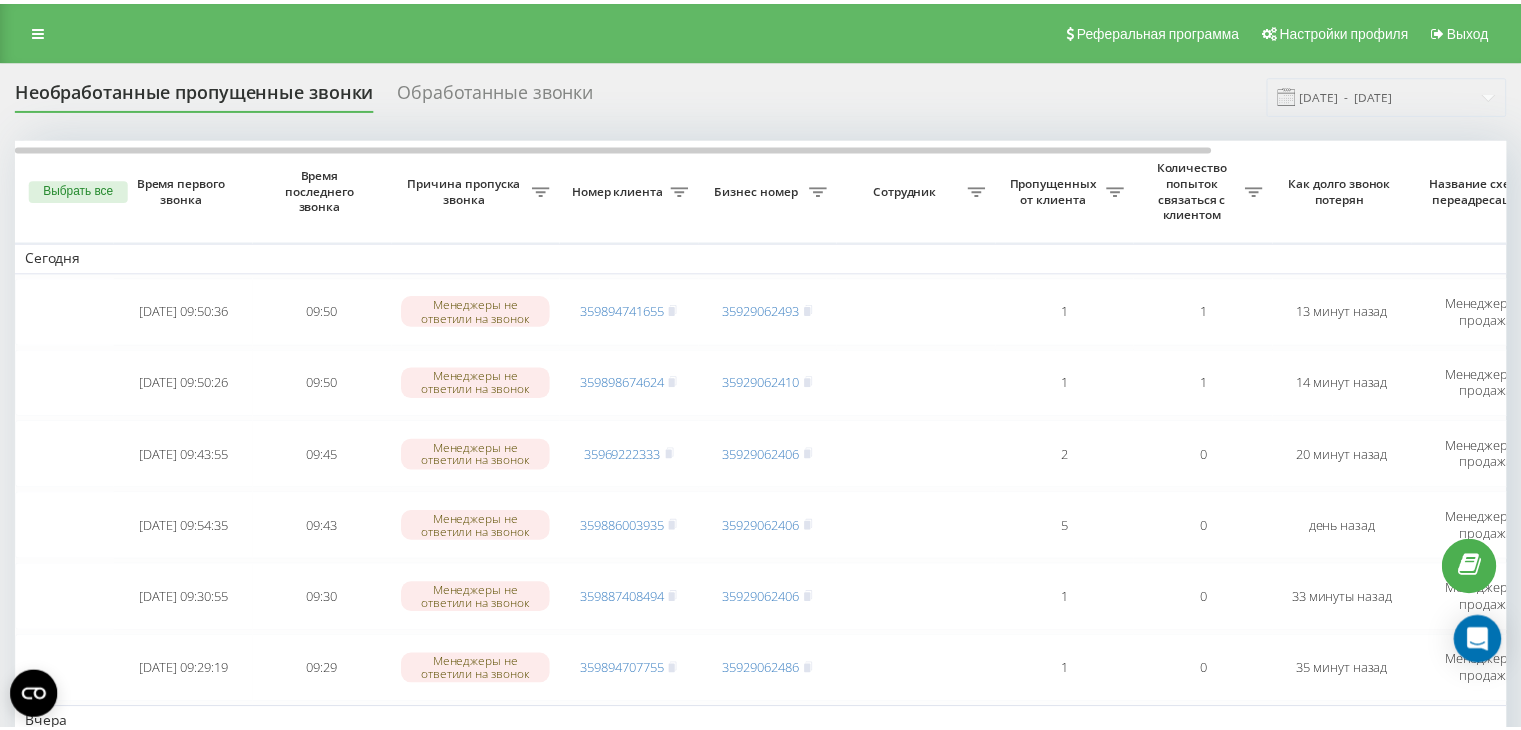 scroll, scrollTop: 0, scrollLeft: 0, axis: both 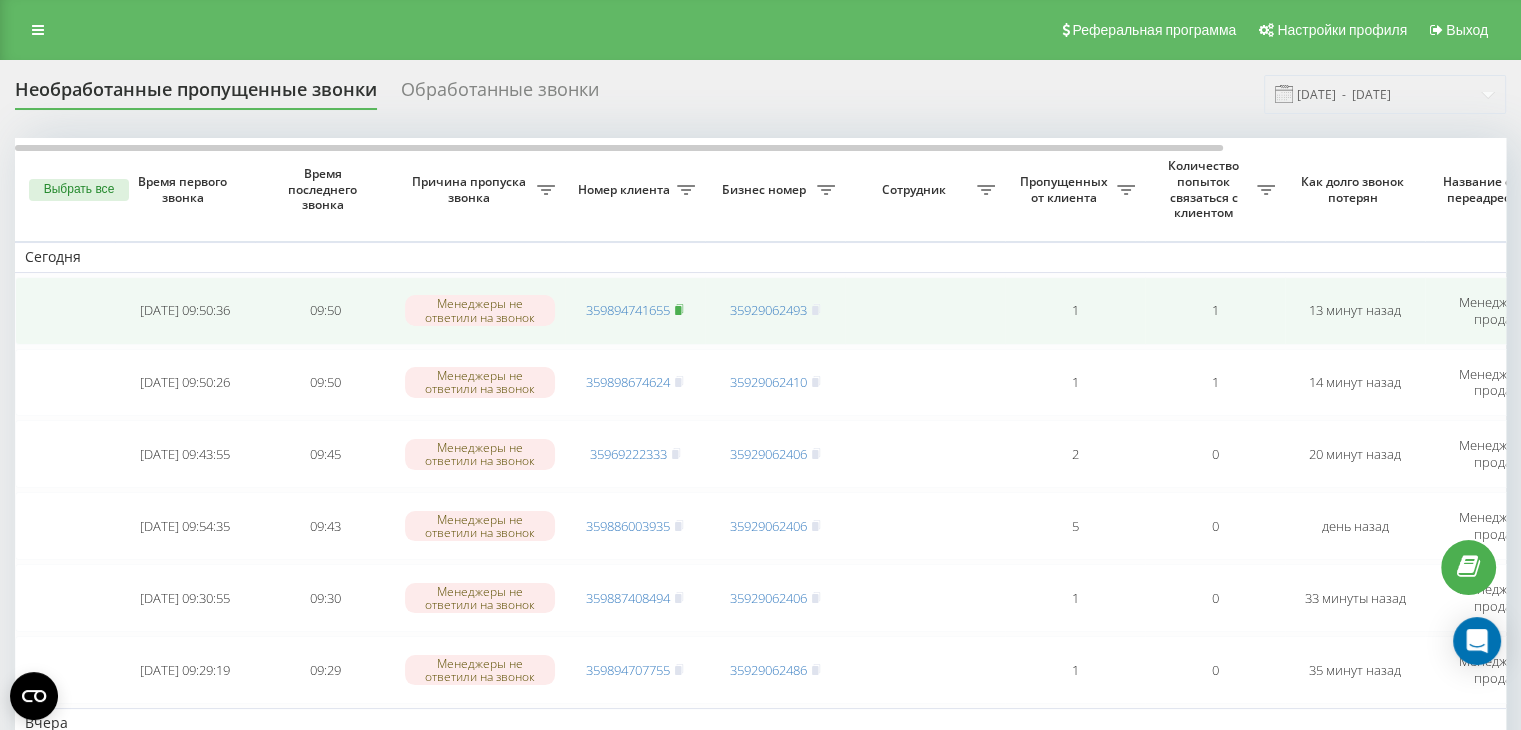 click 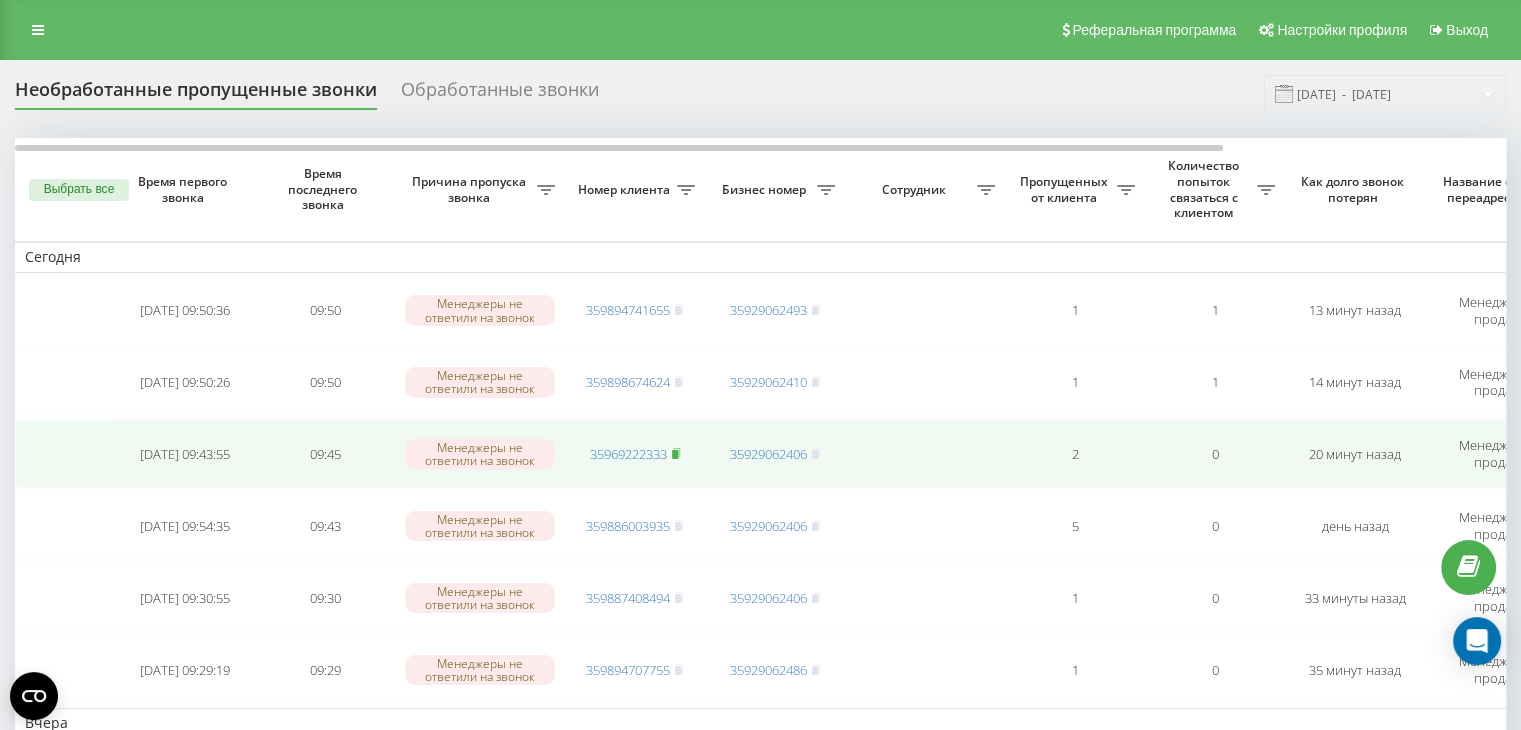 click 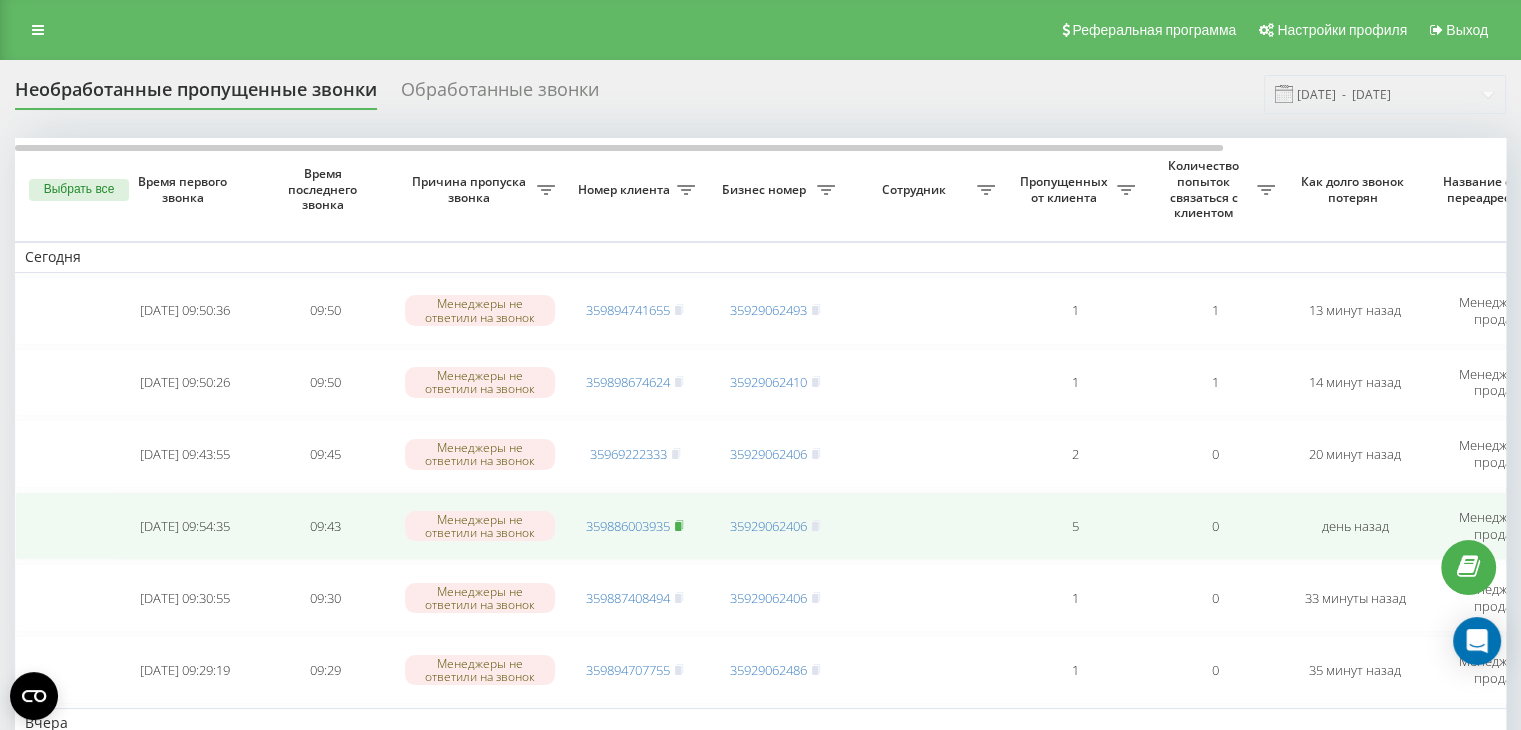 click 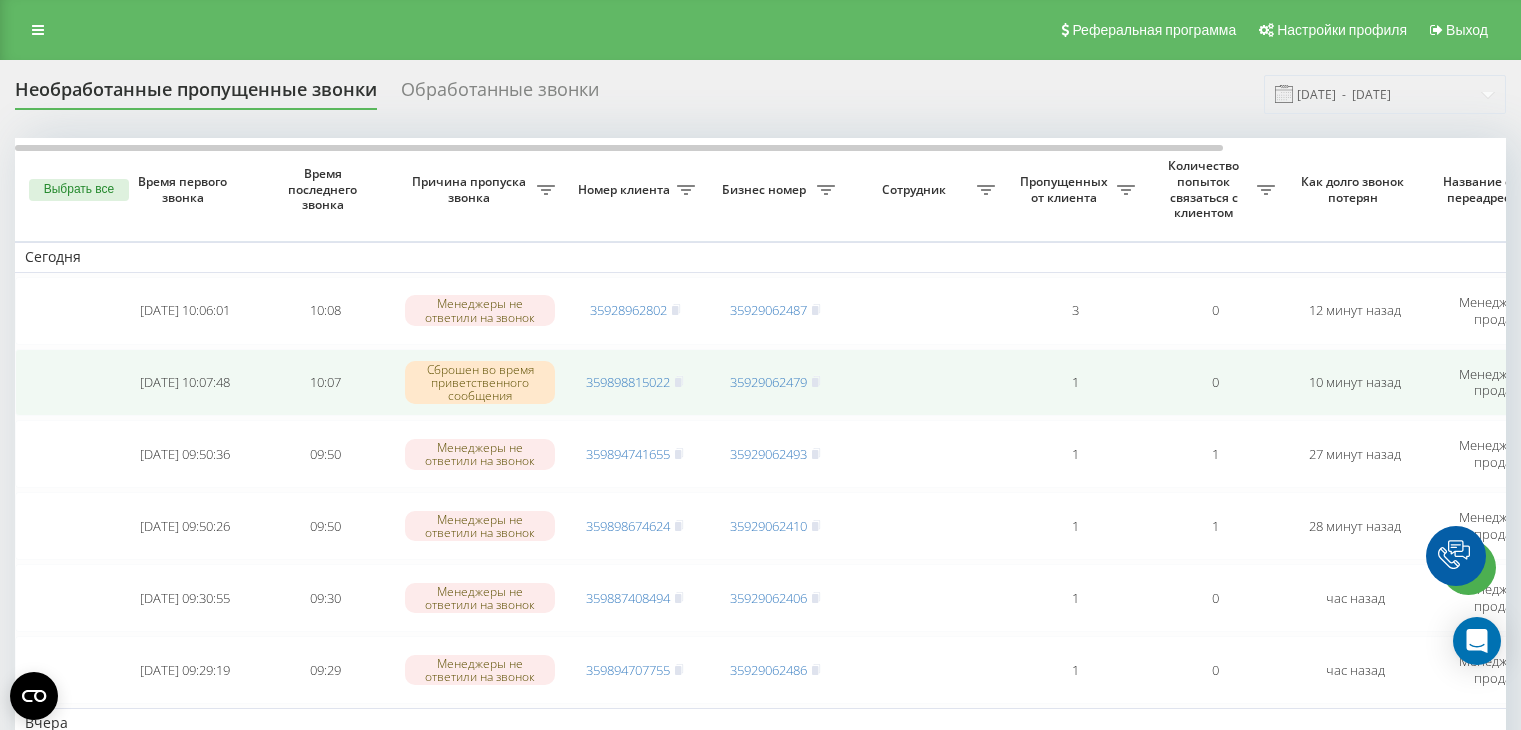 scroll, scrollTop: 0, scrollLeft: 0, axis: both 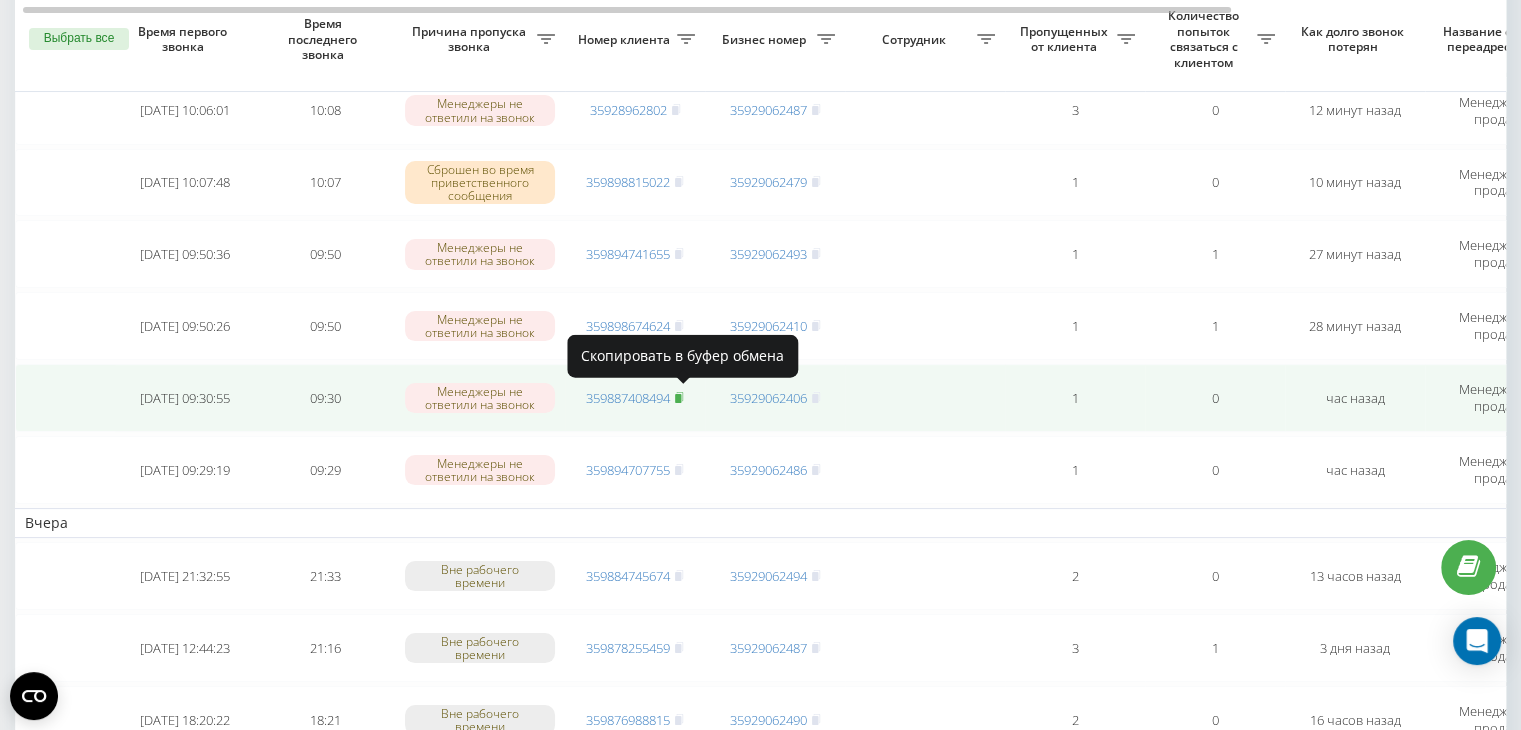 click 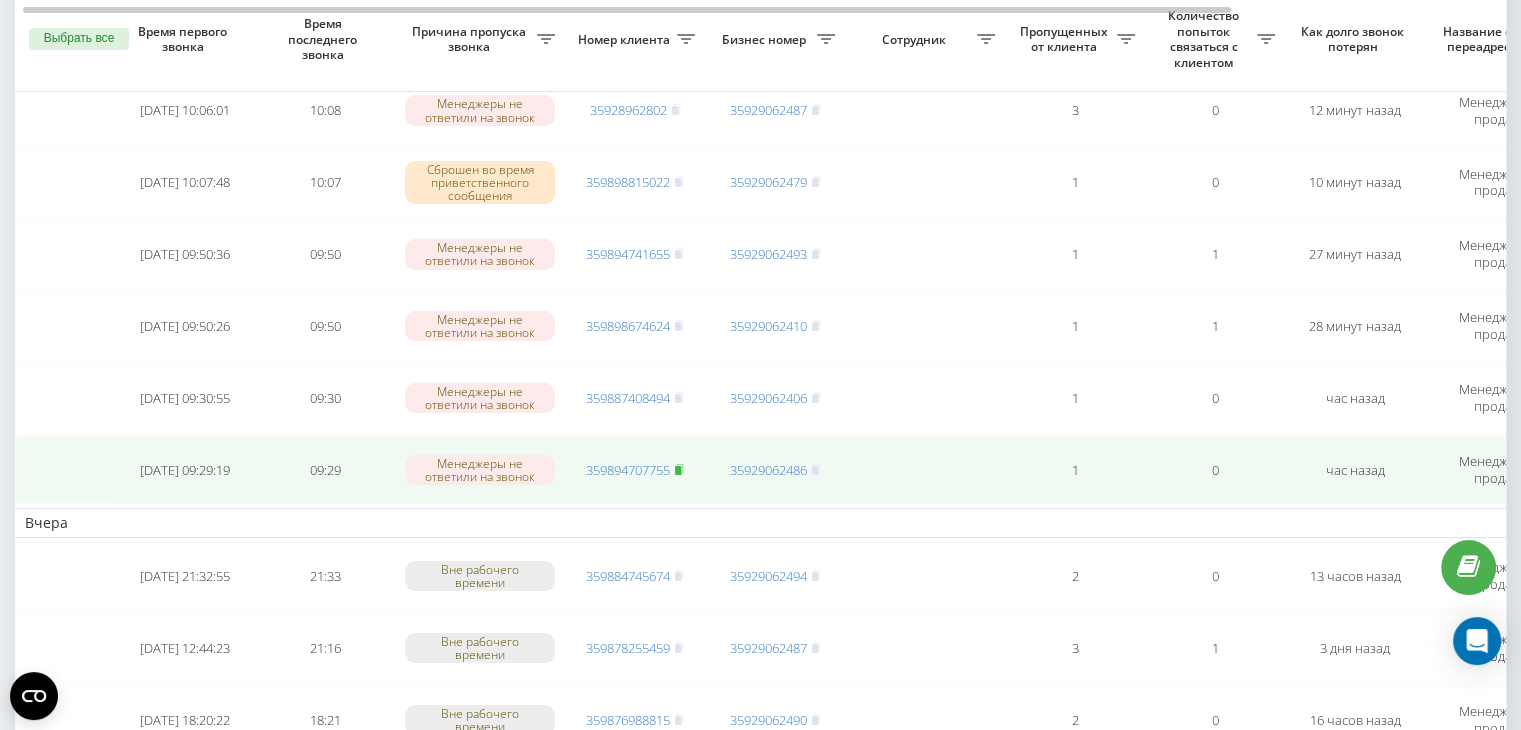 click 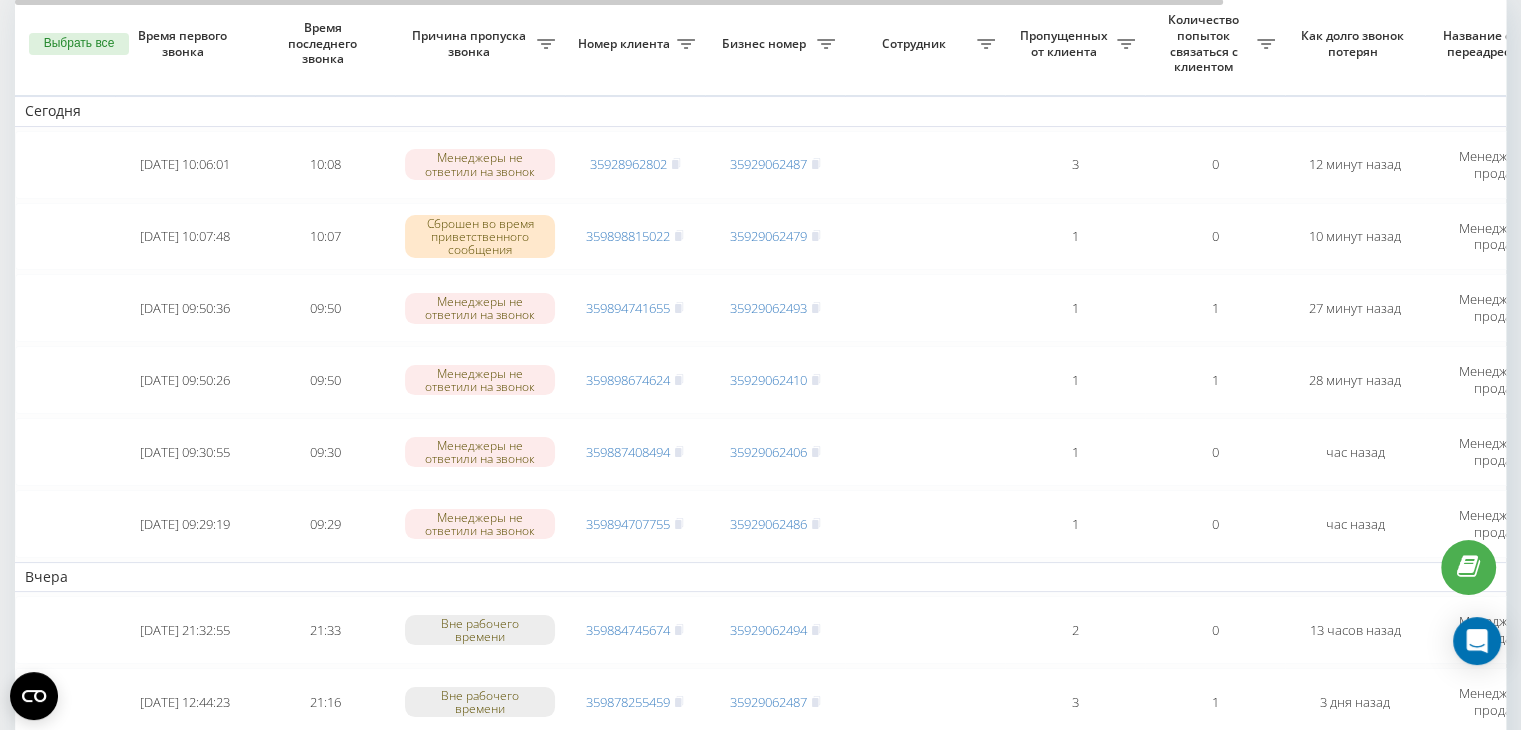 scroll, scrollTop: 0, scrollLeft: 0, axis: both 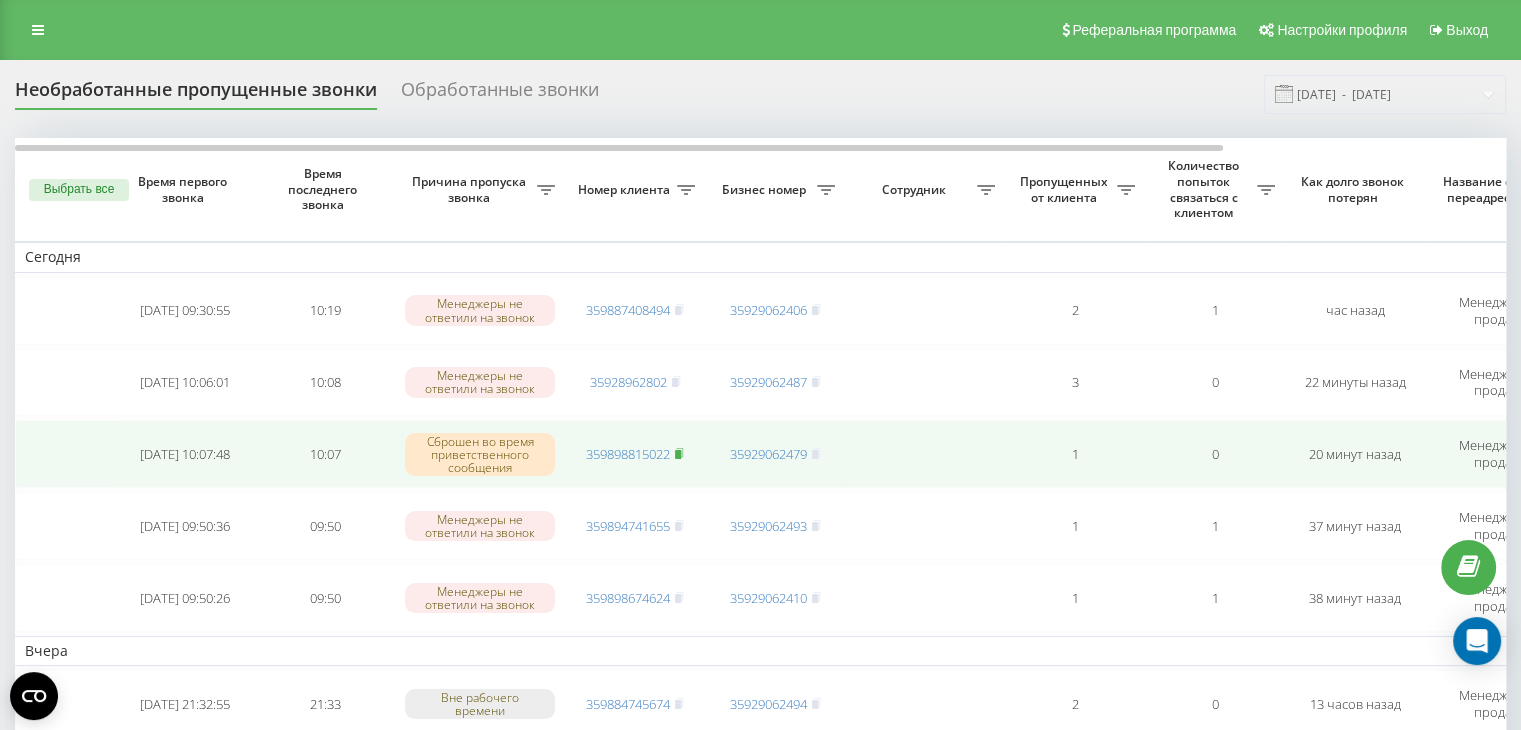 click 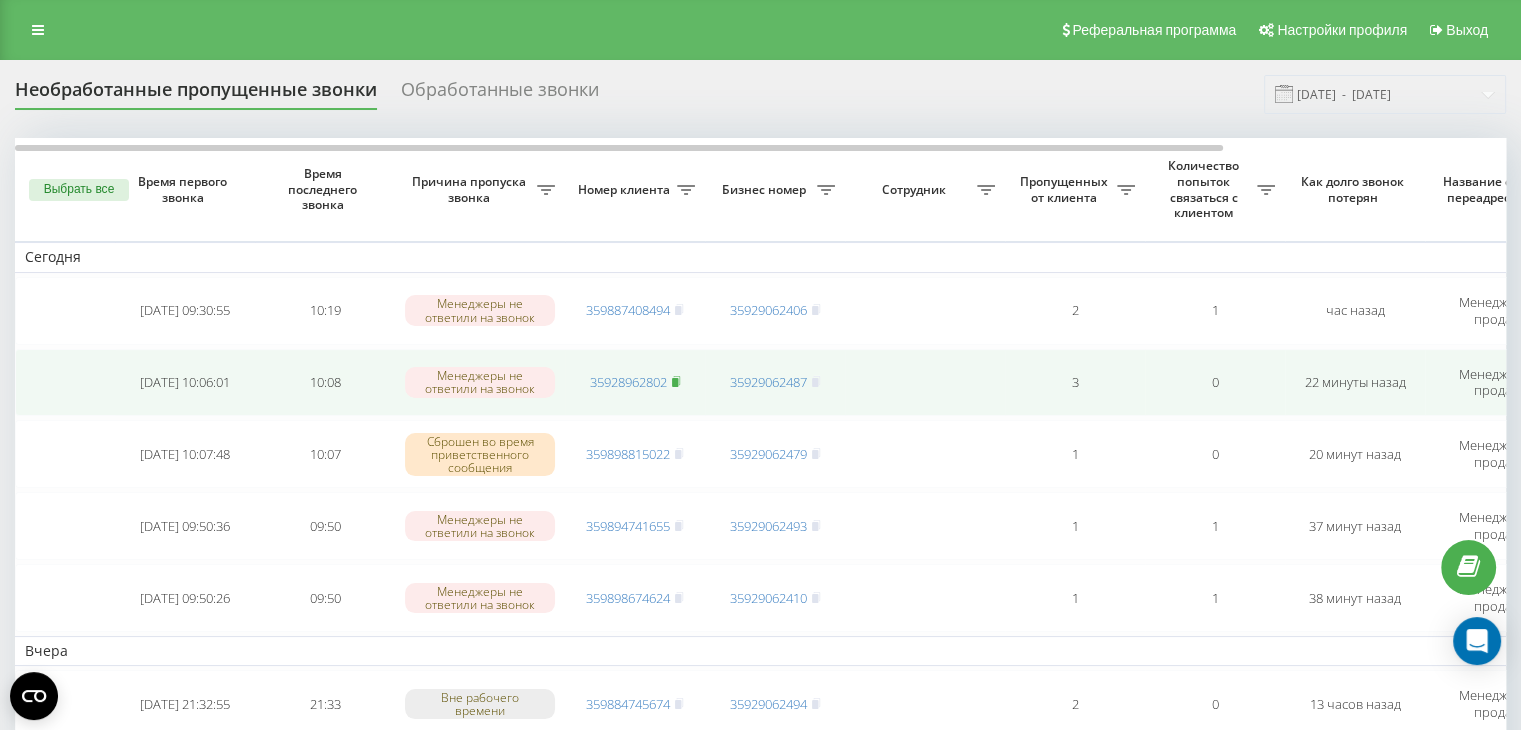 click 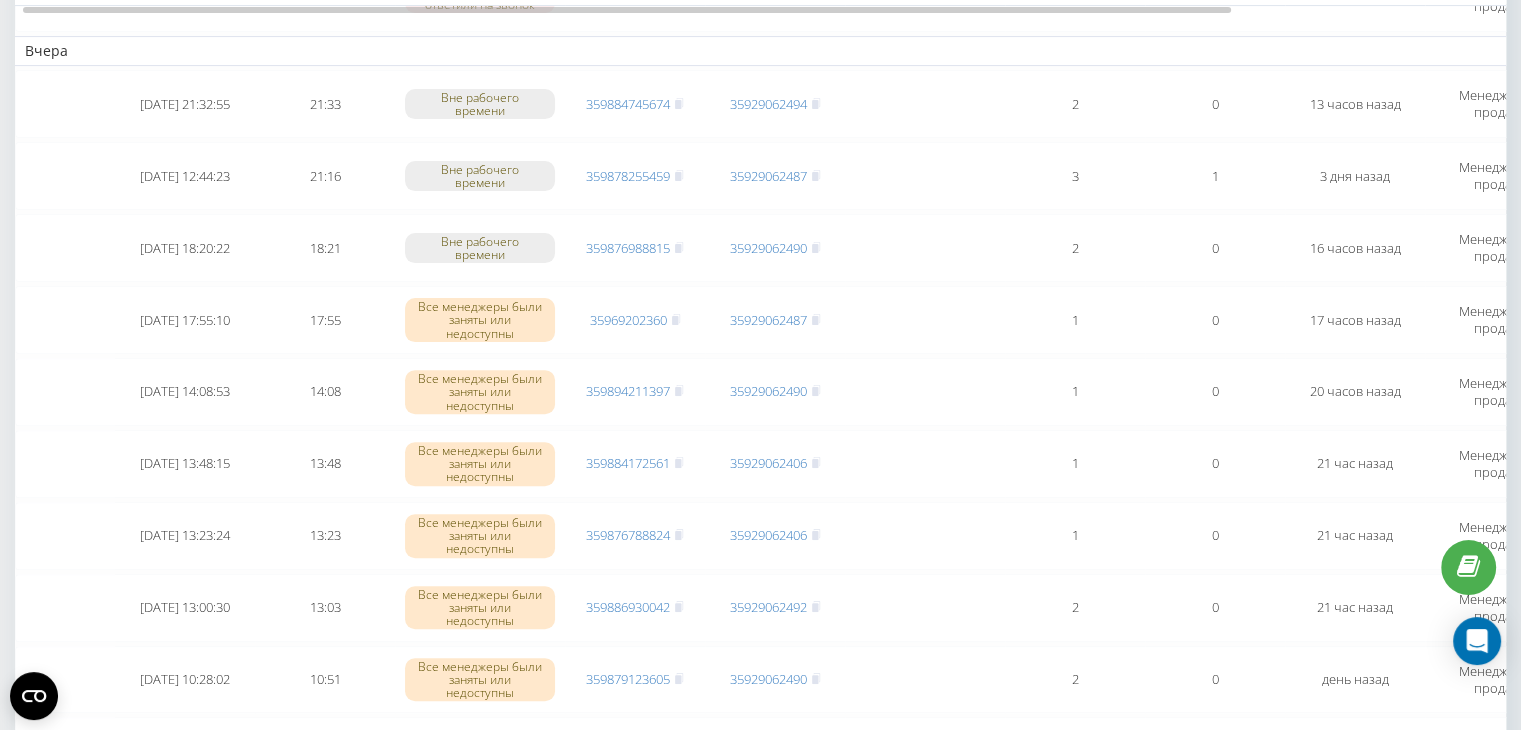 scroll, scrollTop: 0, scrollLeft: 0, axis: both 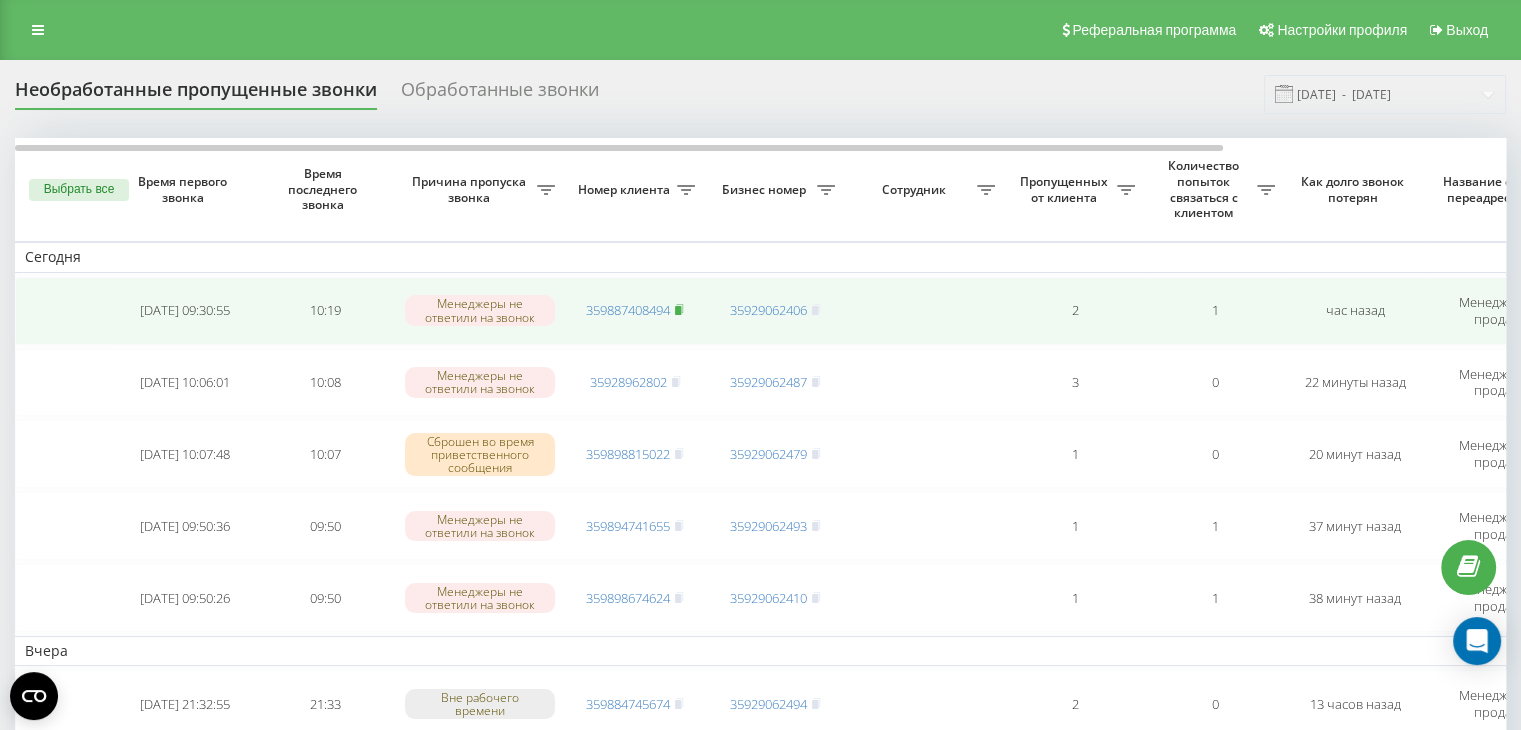 click 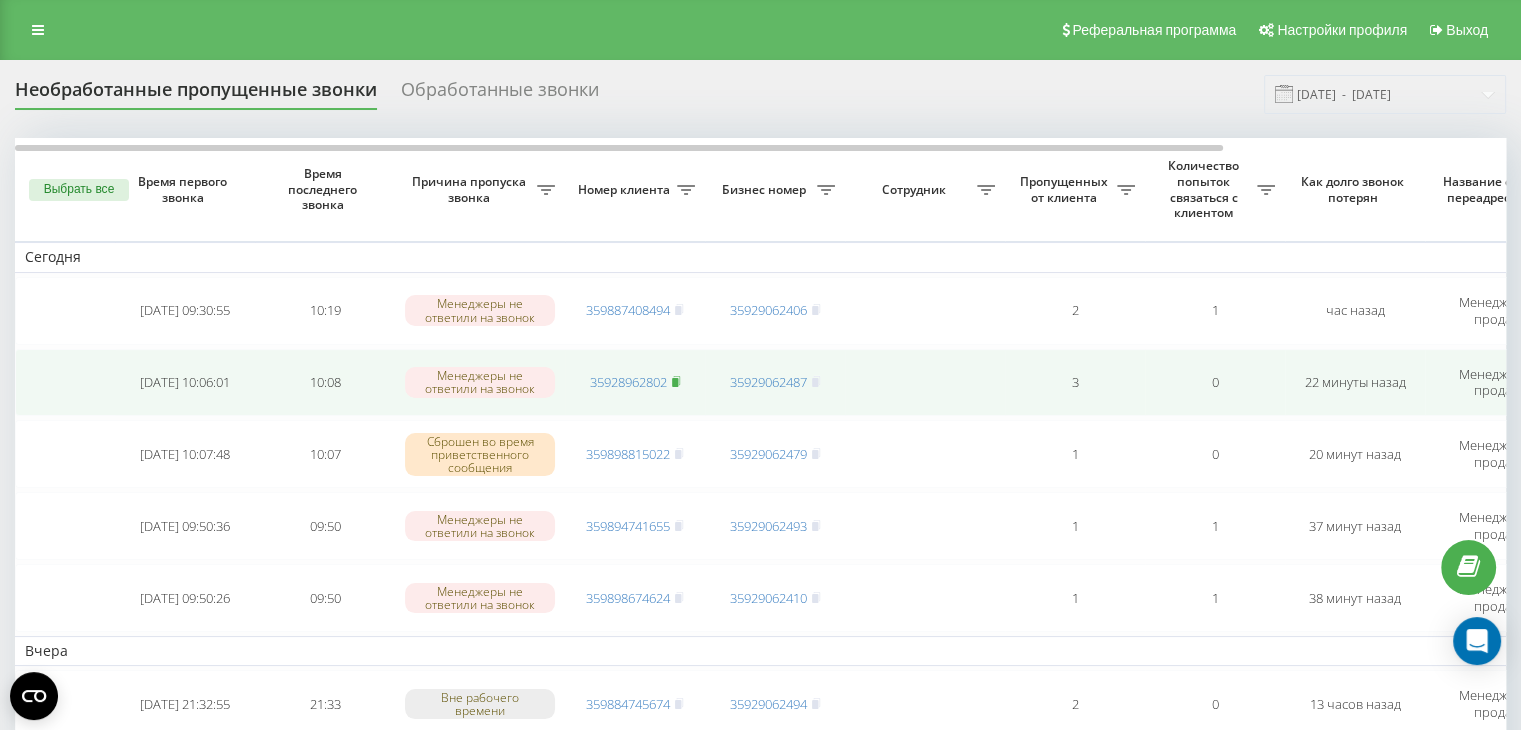 click 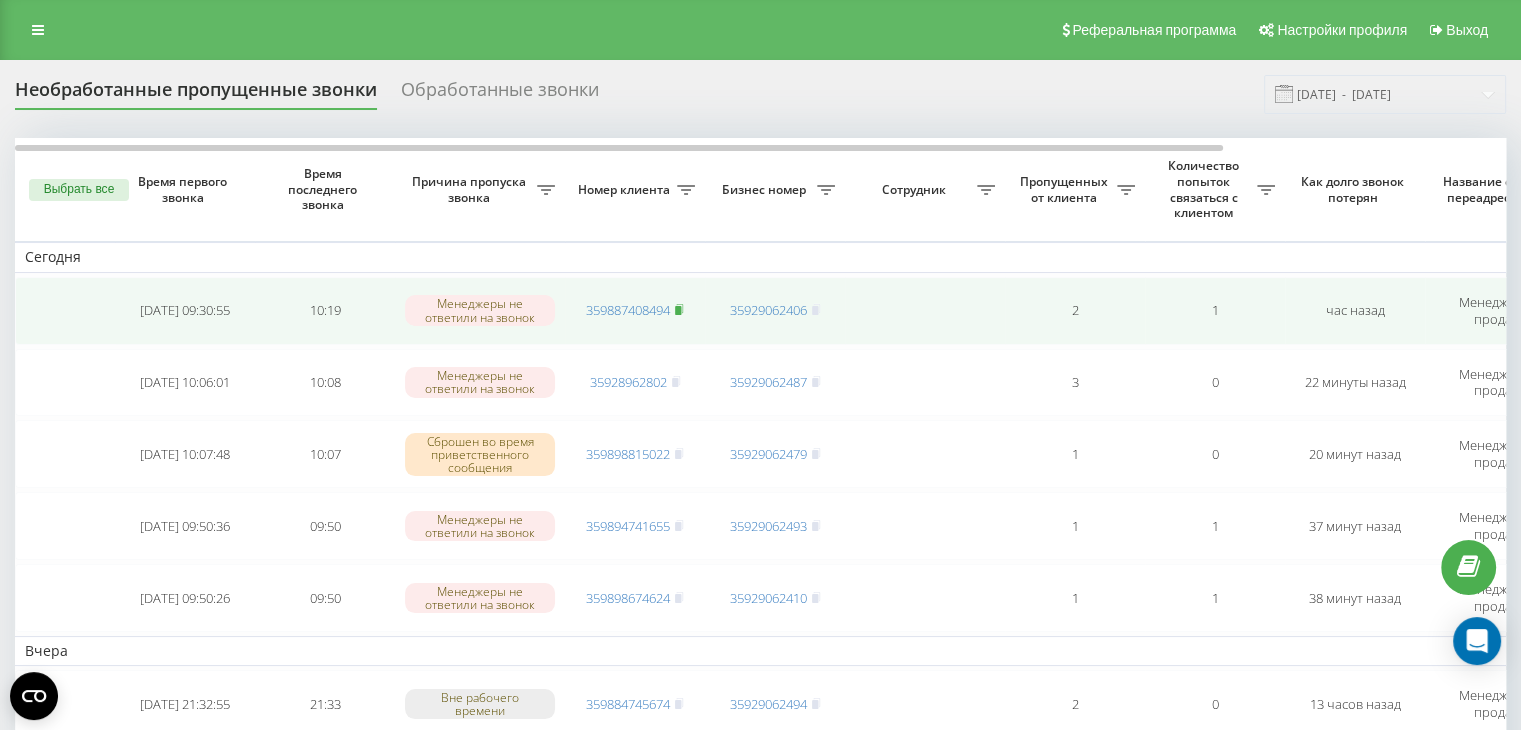 click 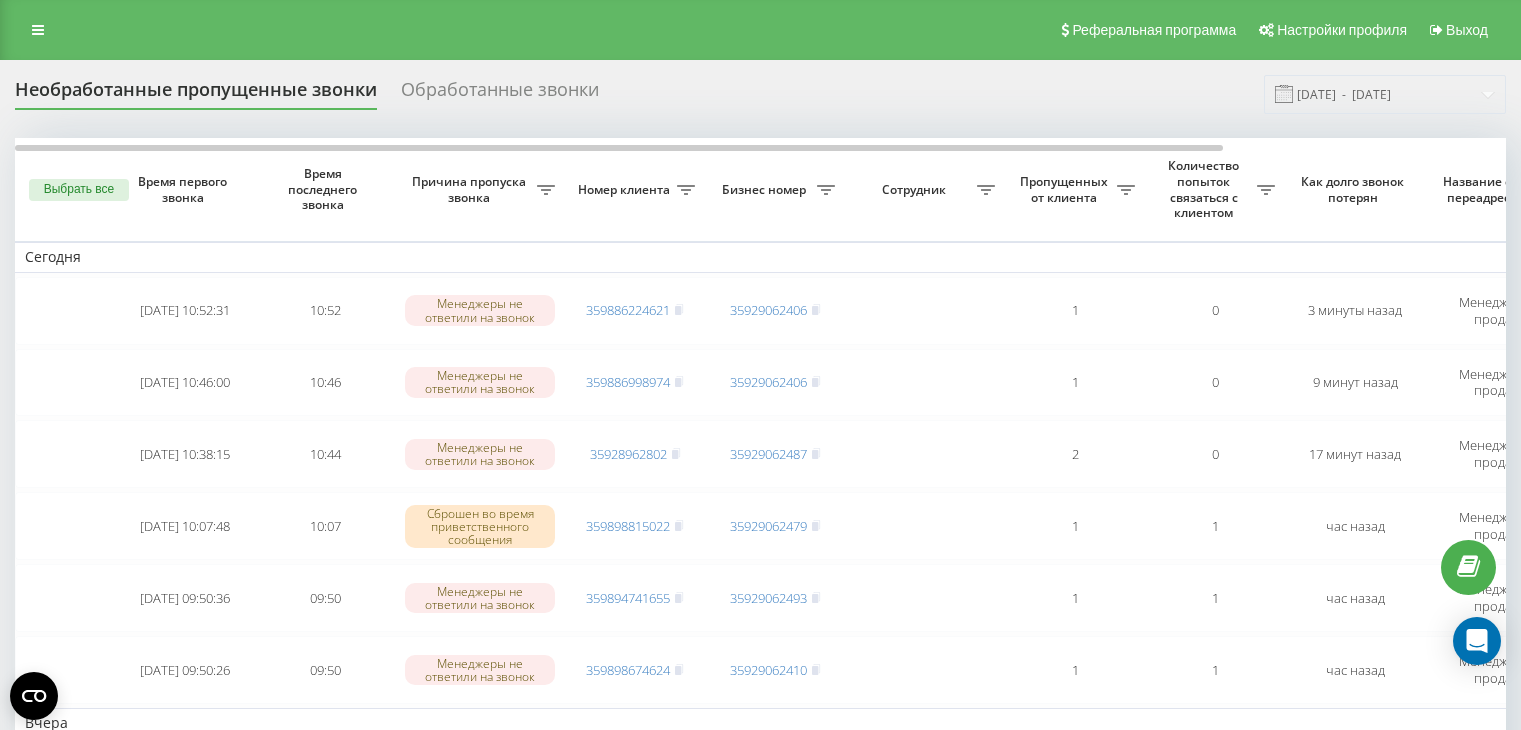scroll, scrollTop: 0, scrollLeft: 0, axis: both 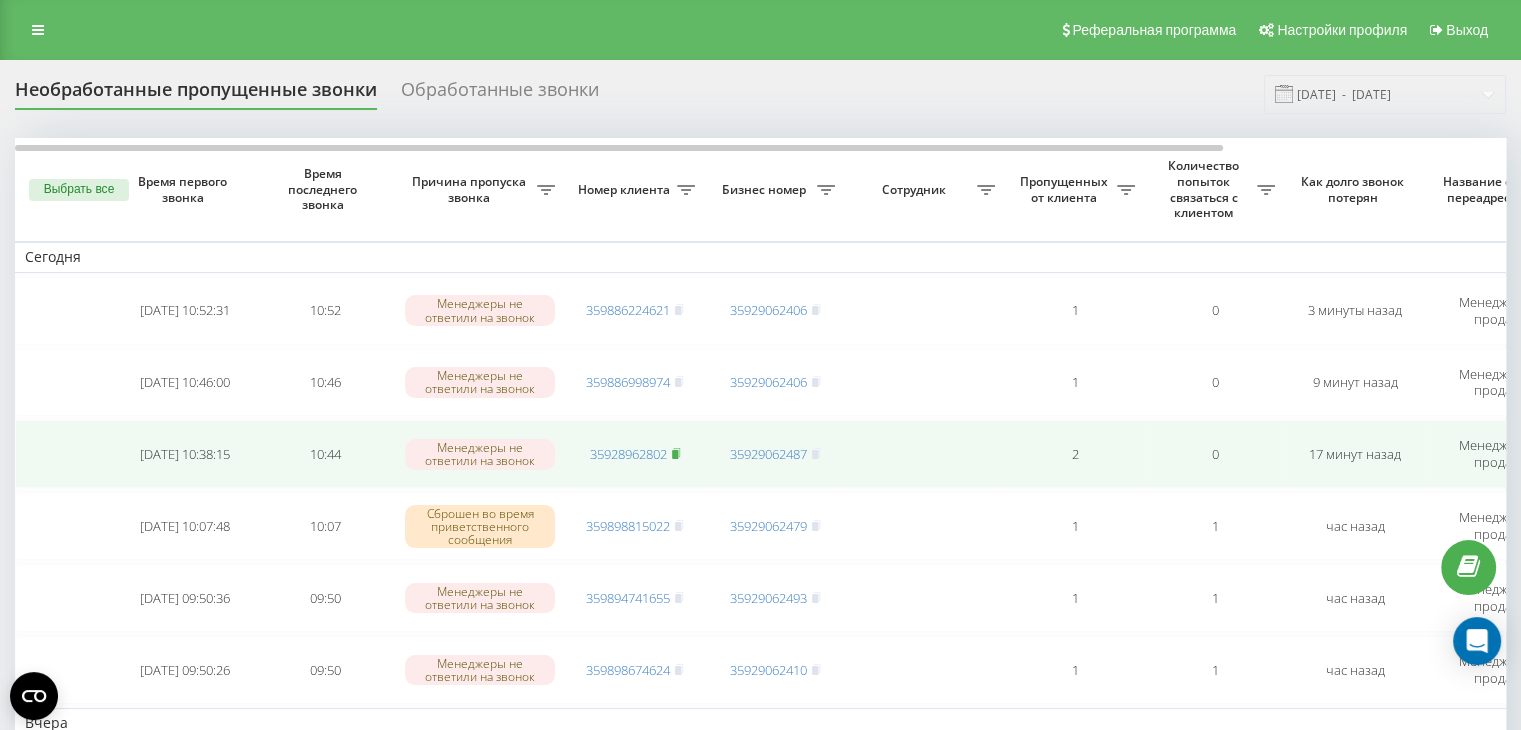 click 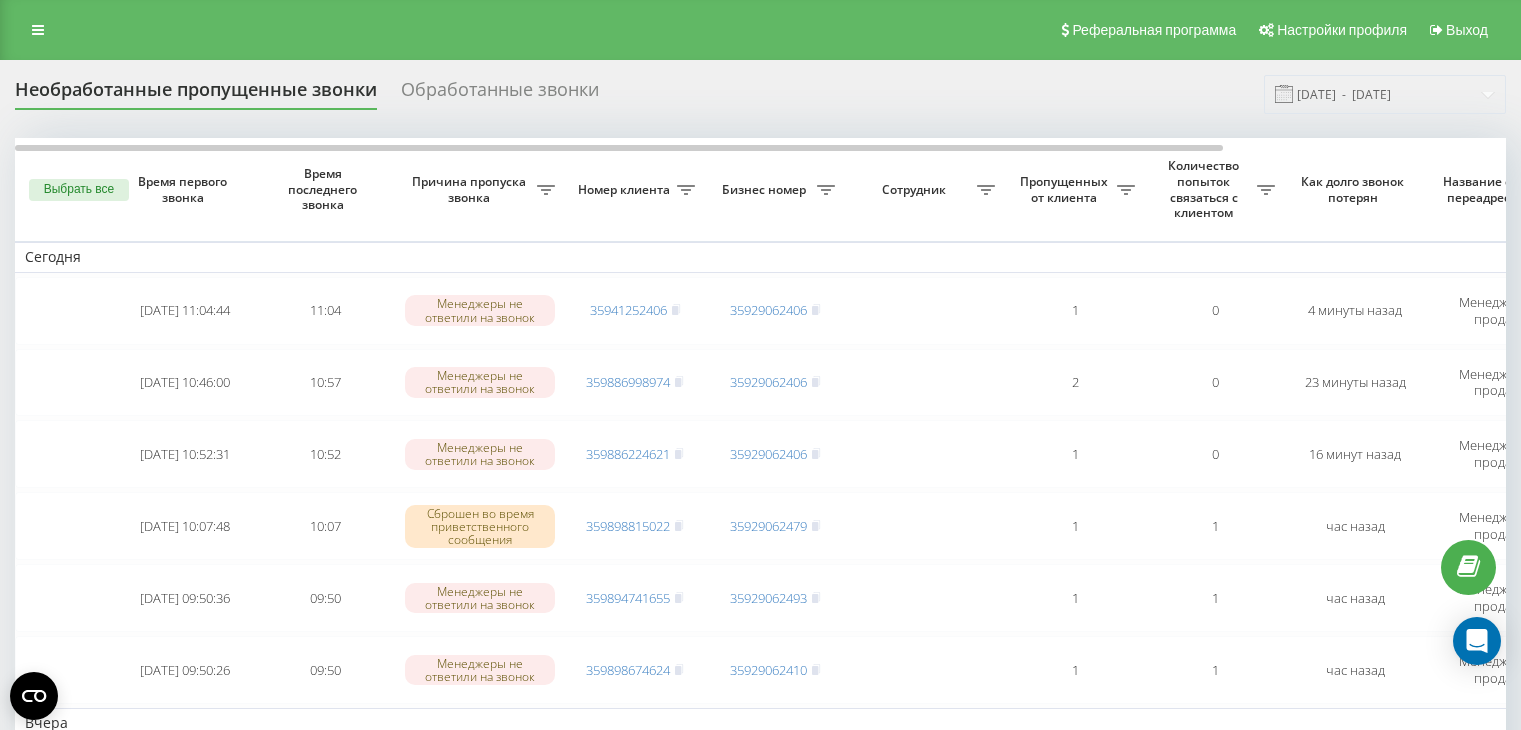 scroll, scrollTop: 0, scrollLeft: 0, axis: both 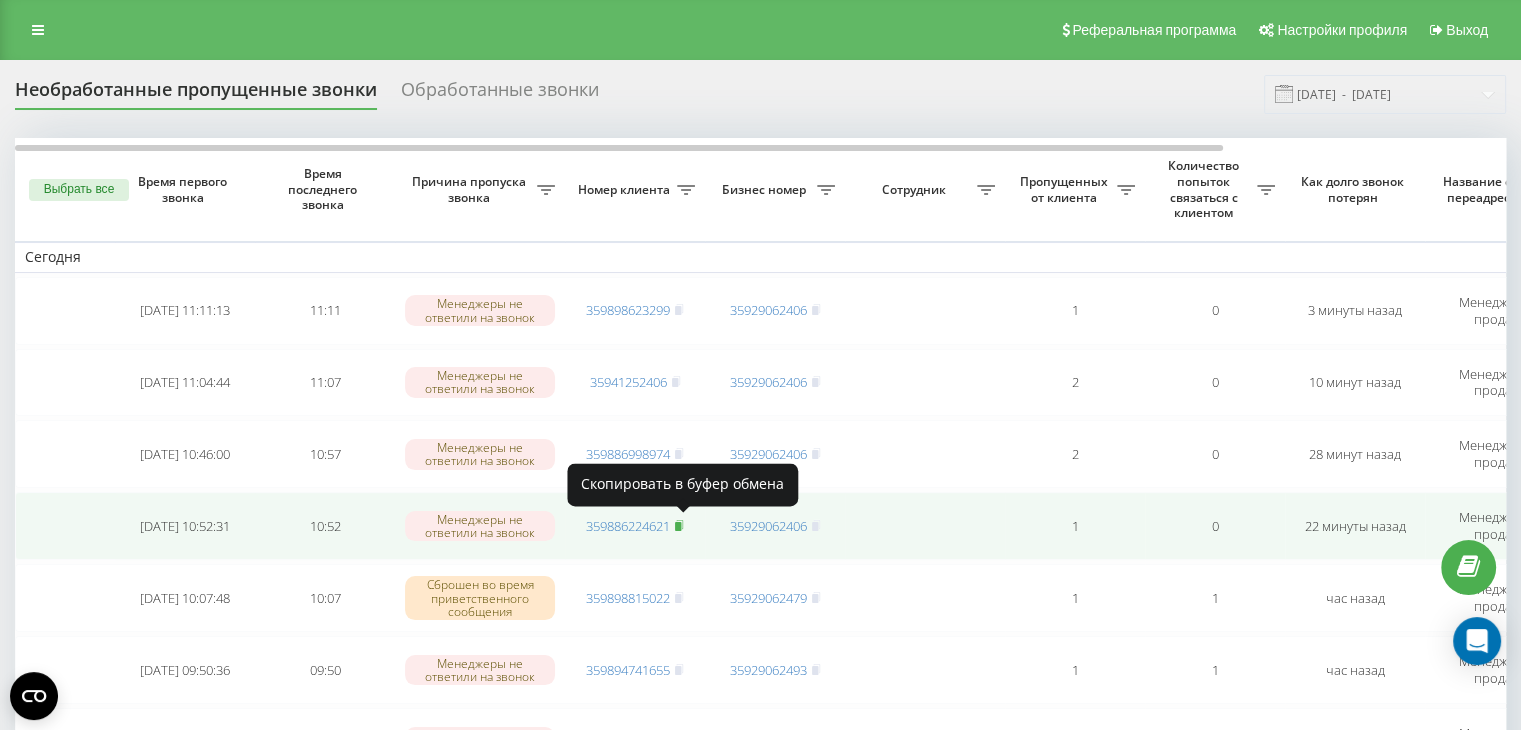 click 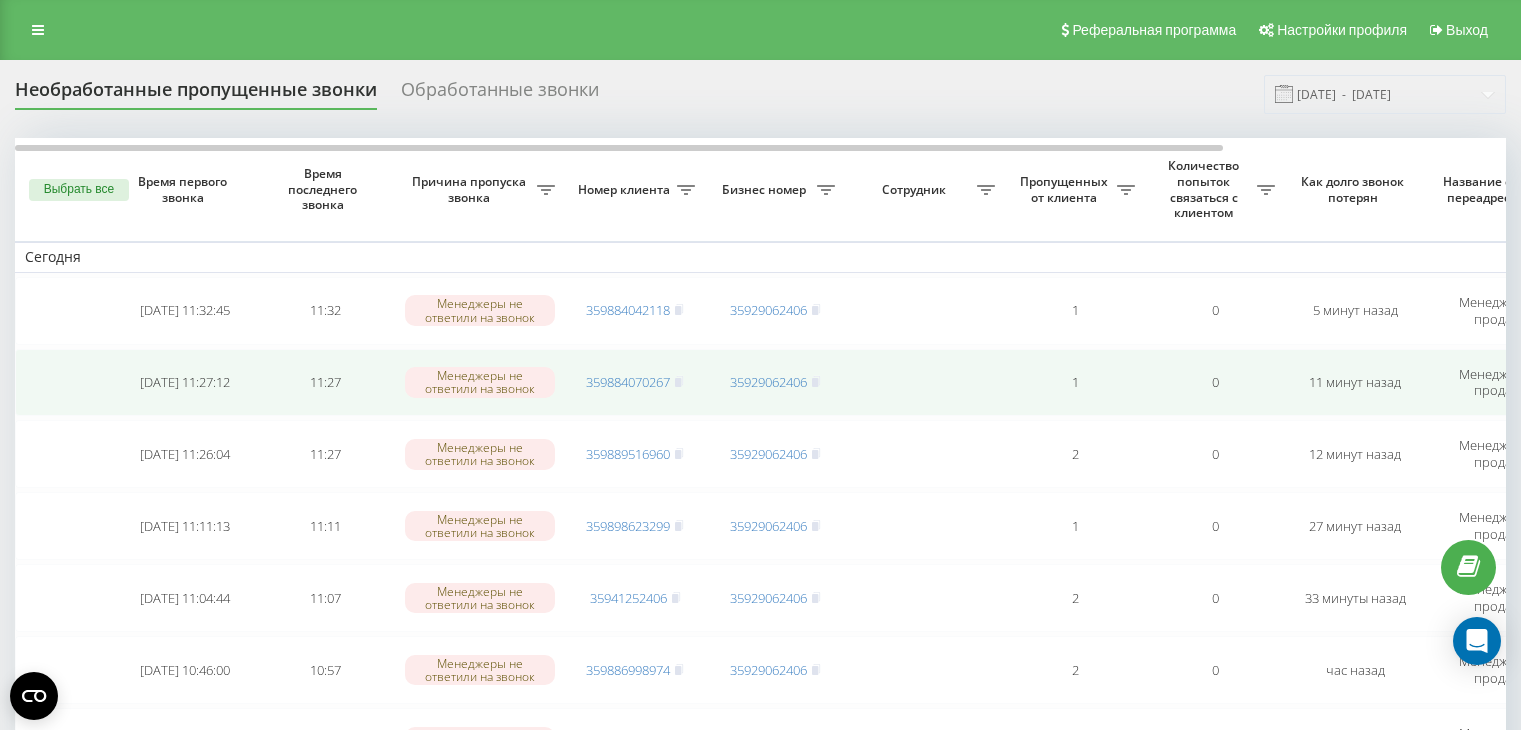 scroll, scrollTop: 0, scrollLeft: 0, axis: both 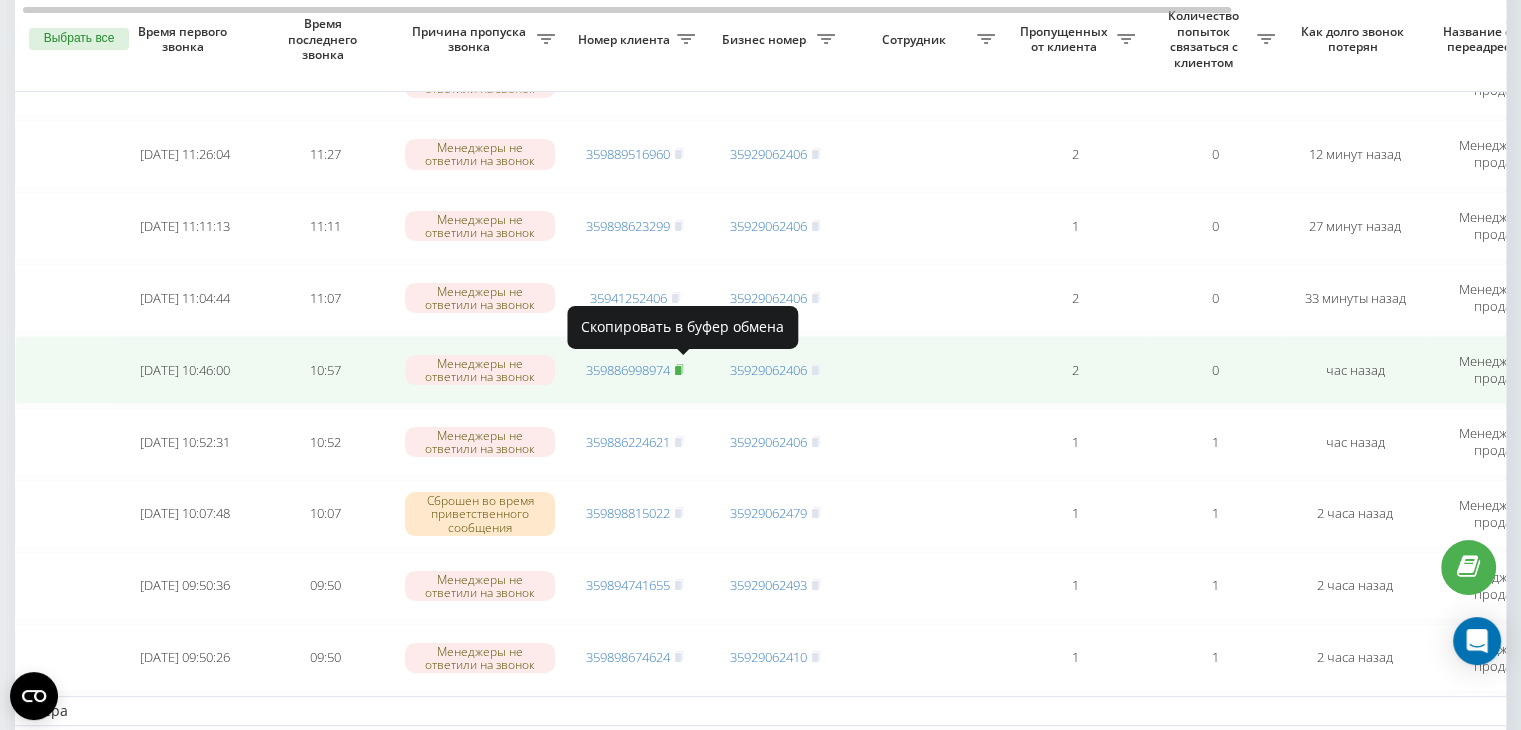 click 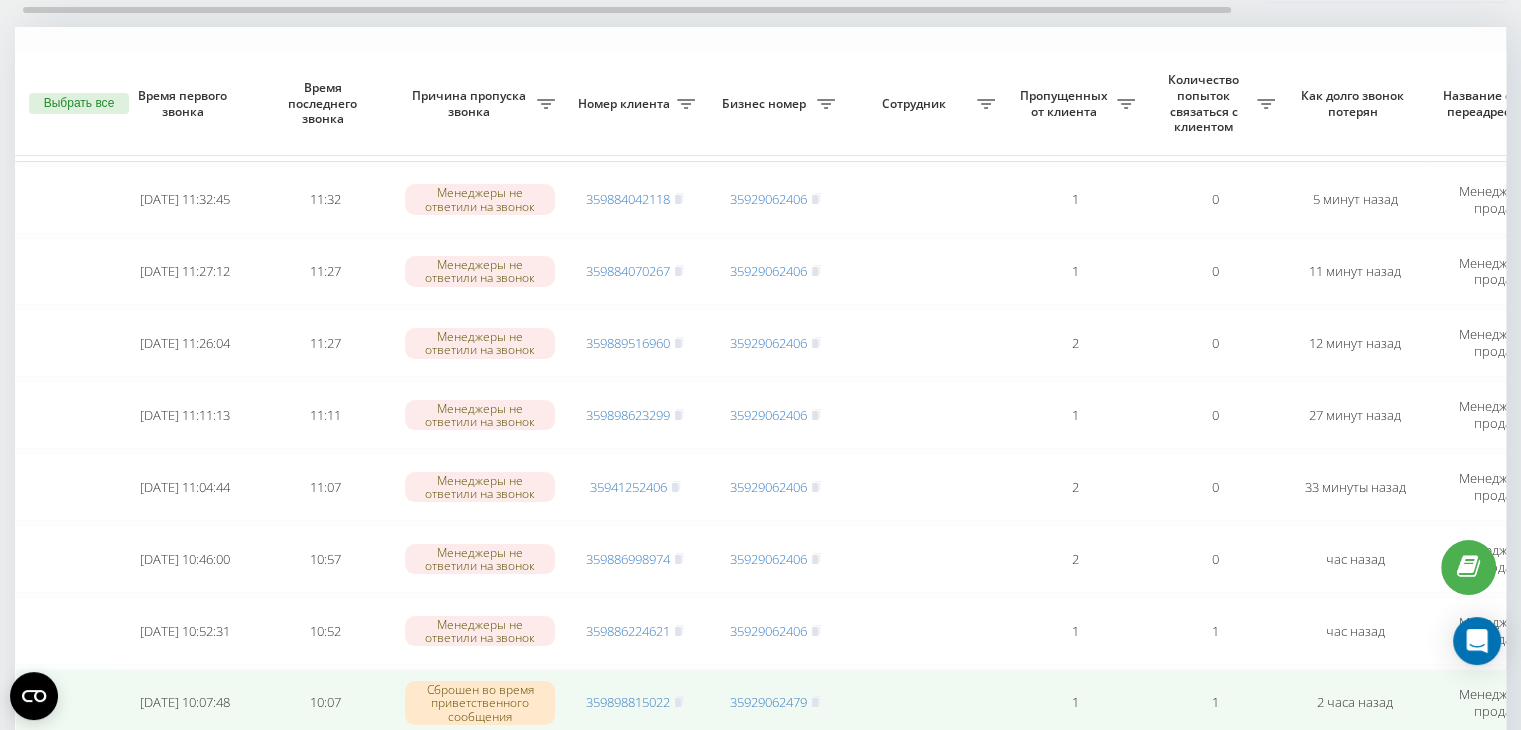 scroll, scrollTop: 100, scrollLeft: 0, axis: vertical 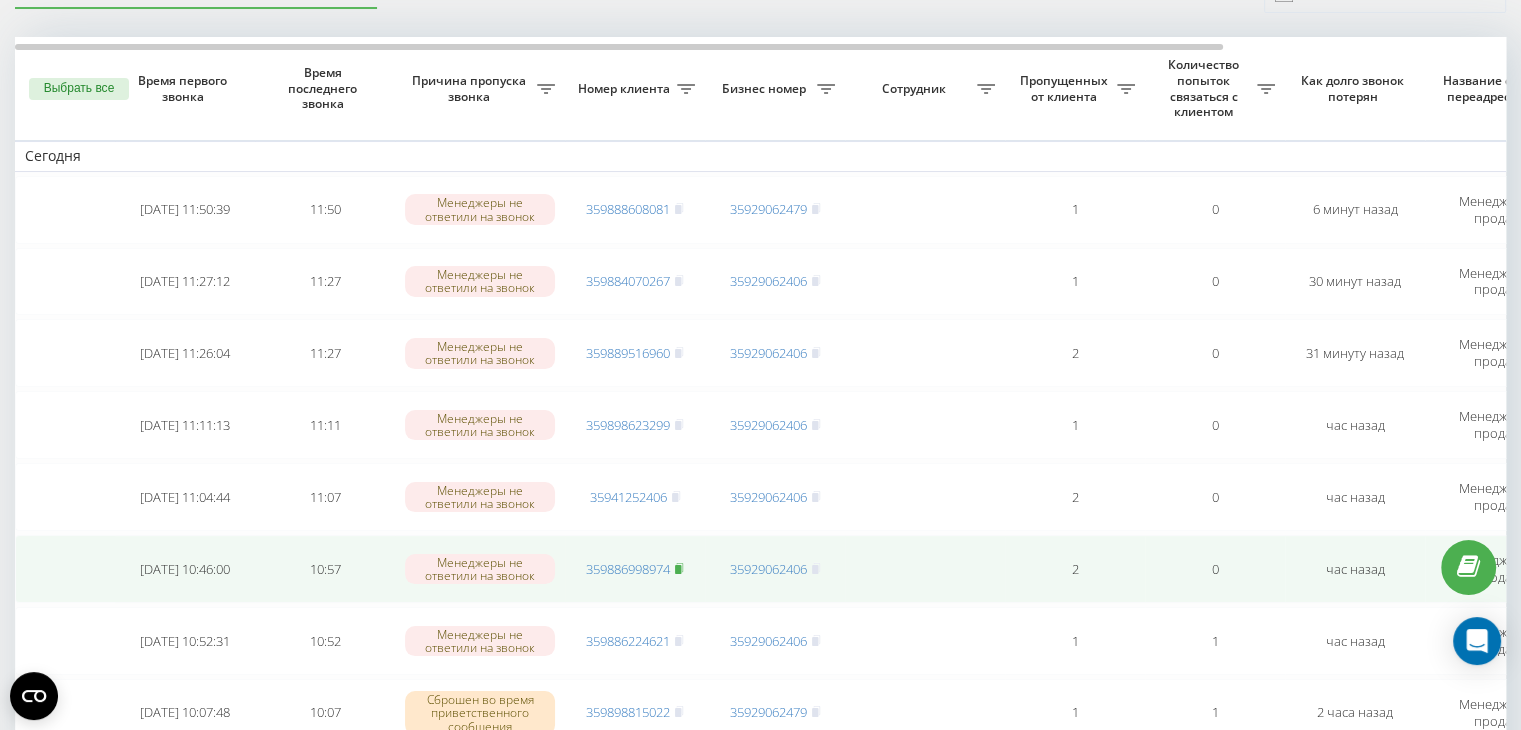 click 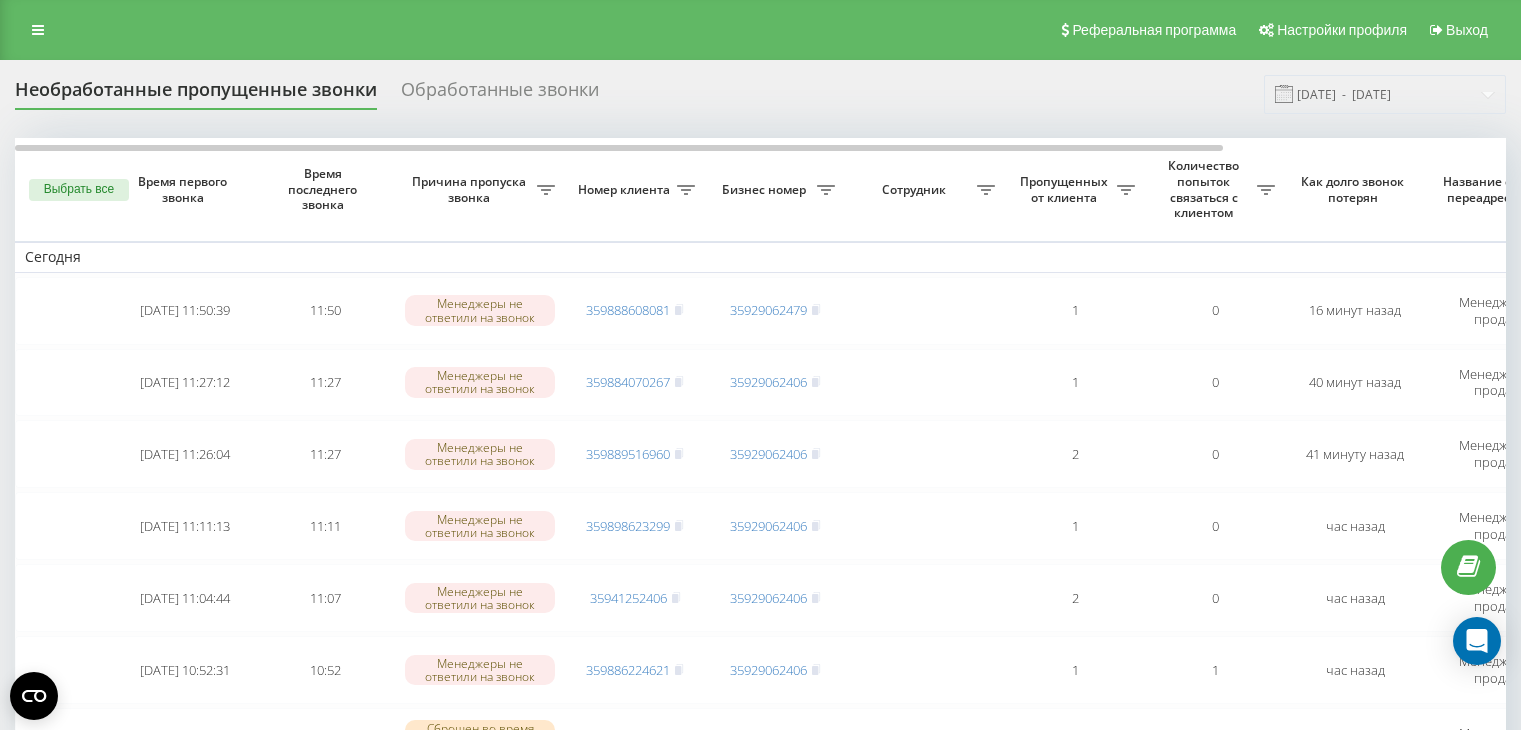 scroll, scrollTop: 103, scrollLeft: 0, axis: vertical 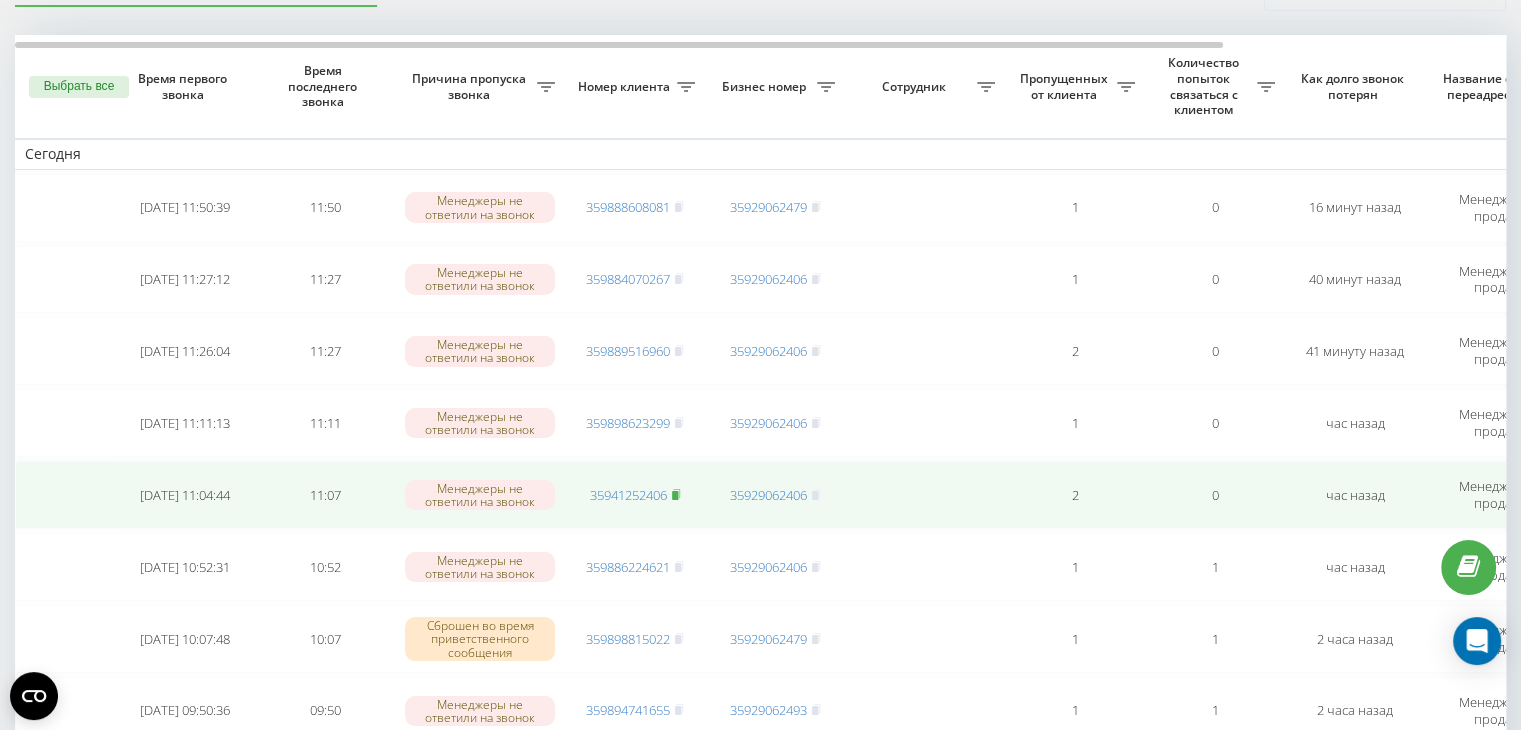 click 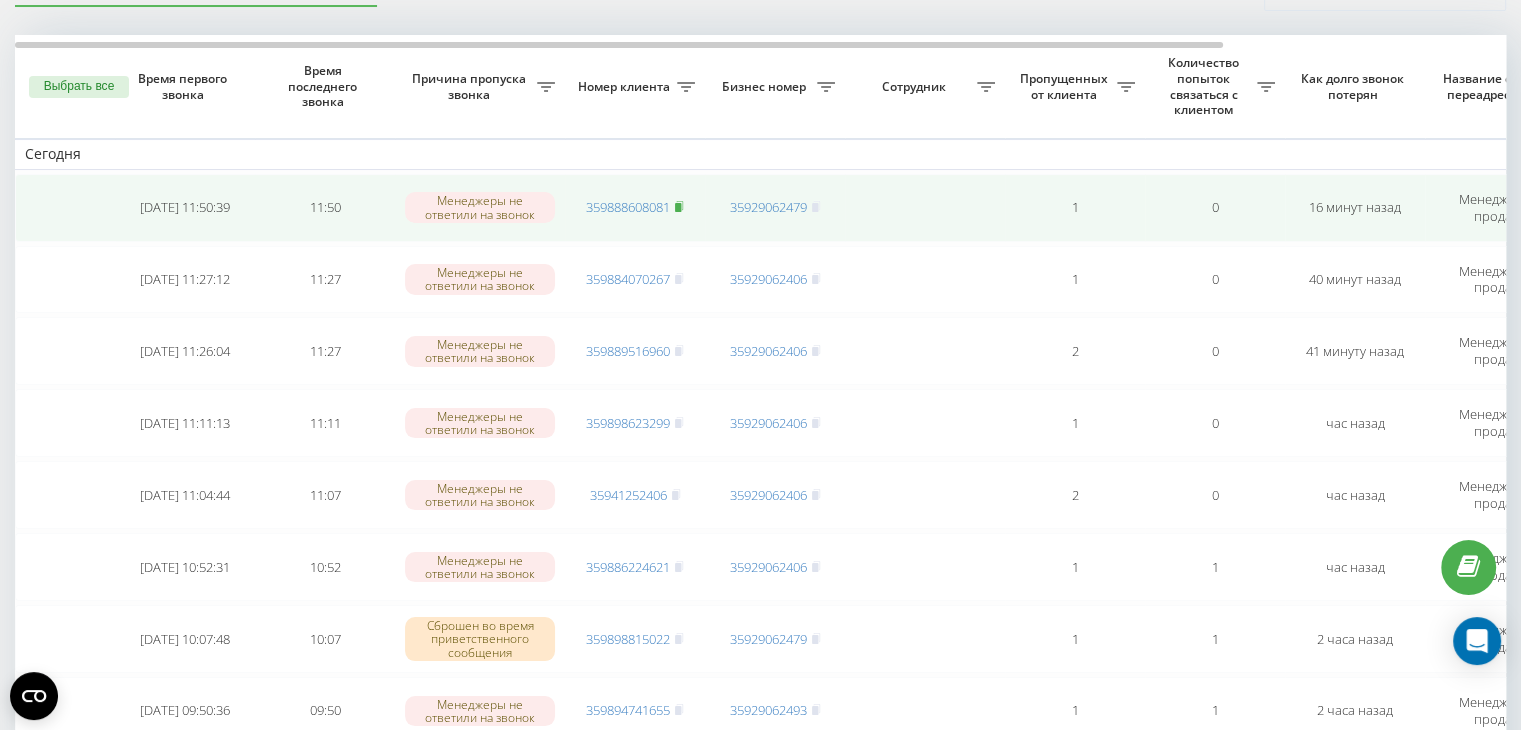 click 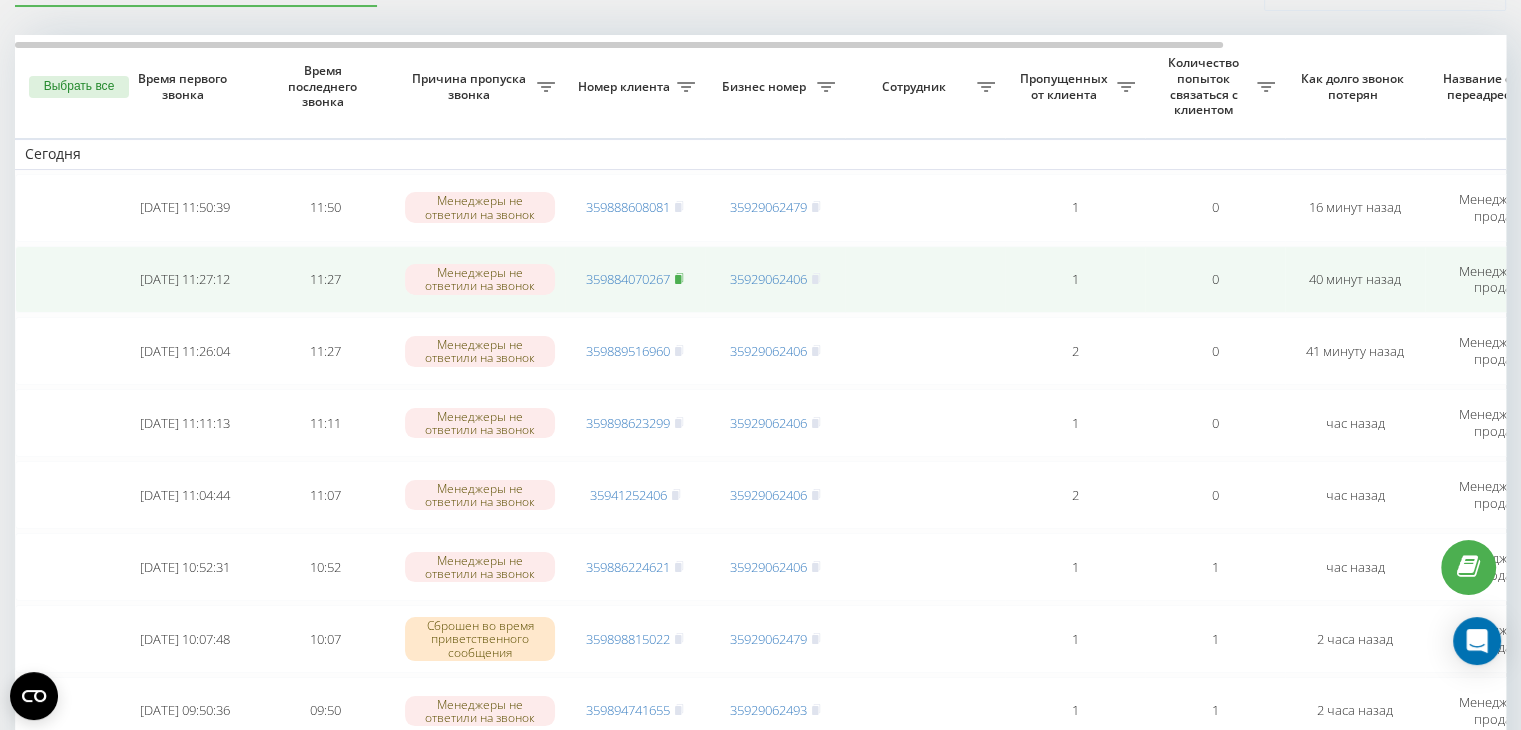 click 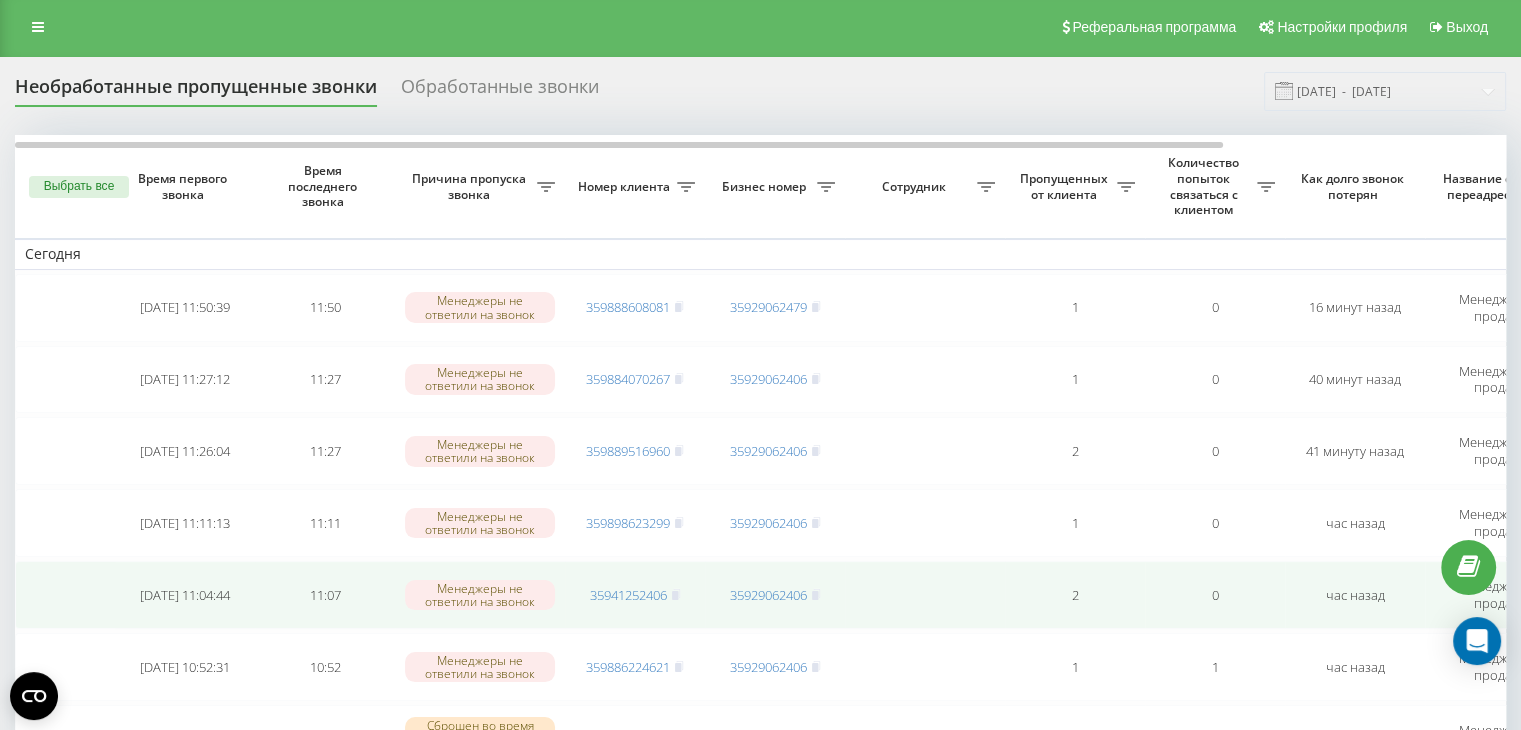 scroll, scrollTop: 0, scrollLeft: 0, axis: both 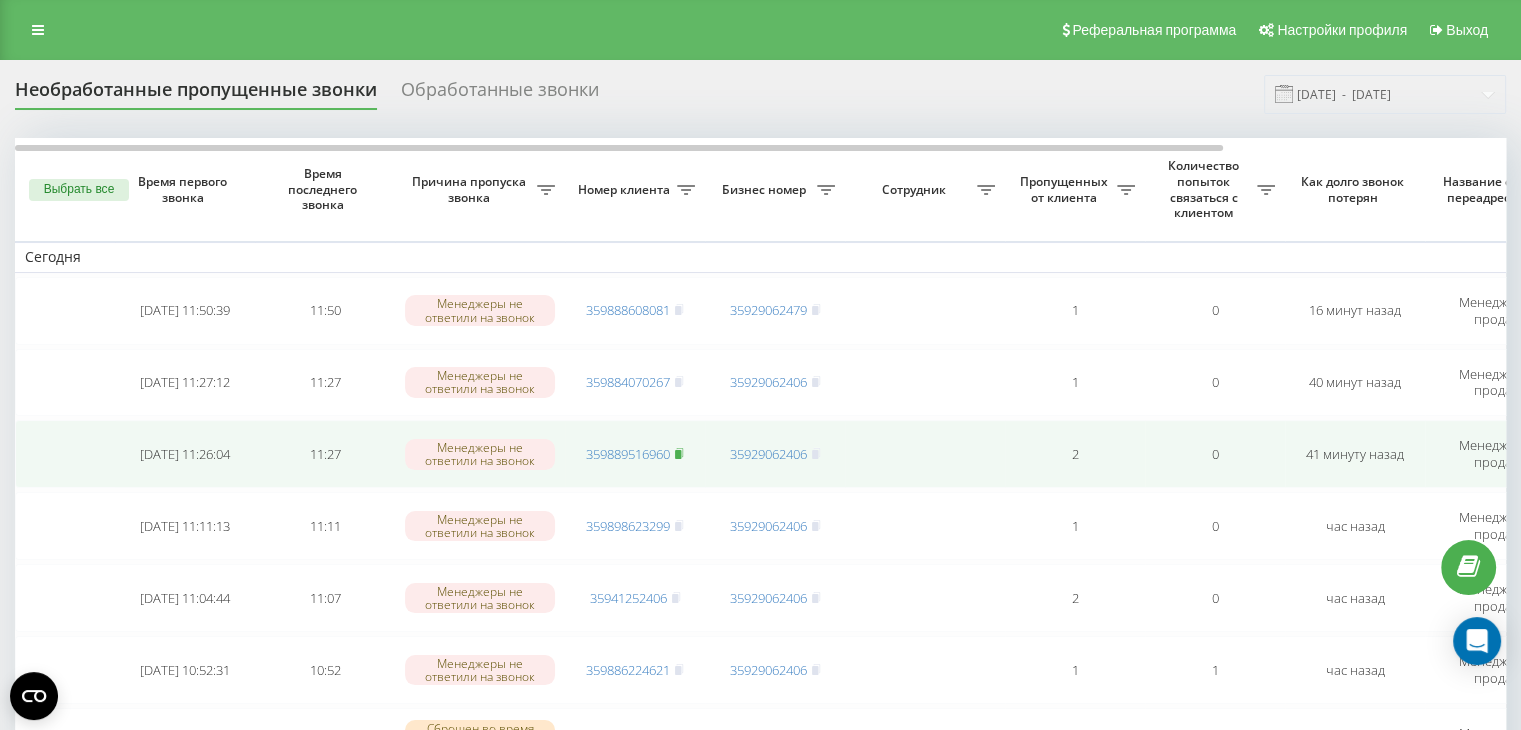 click 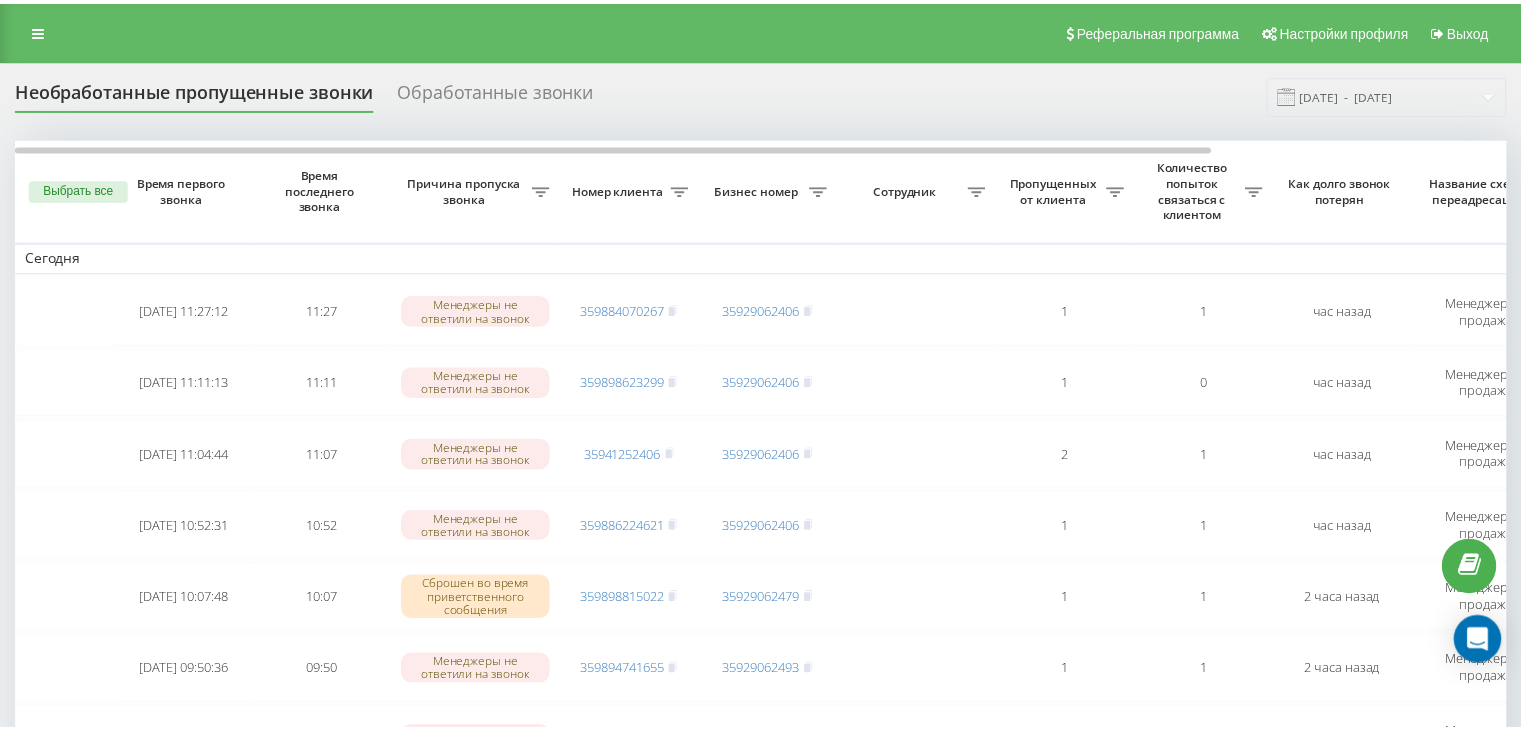 scroll, scrollTop: 0, scrollLeft: 0, axis: both 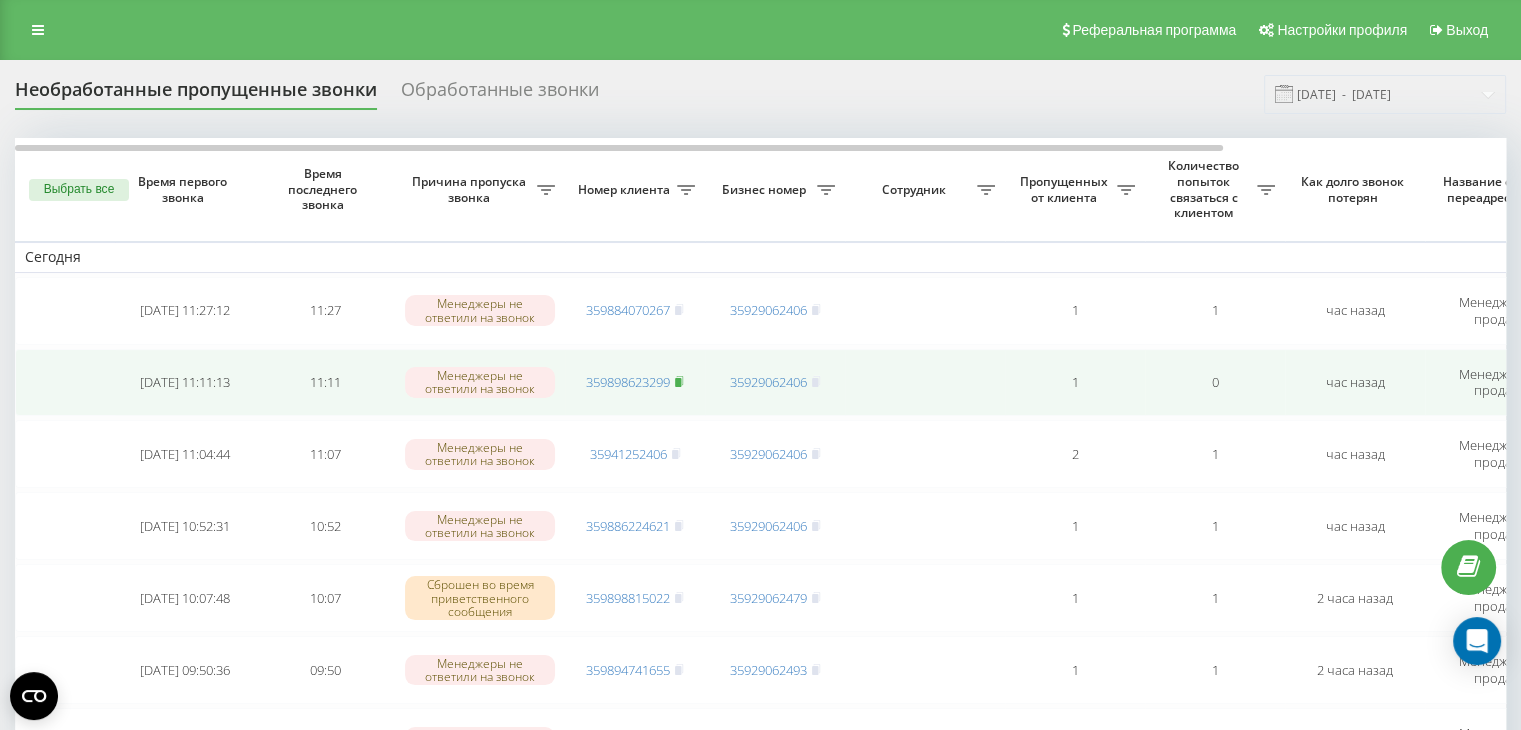 click 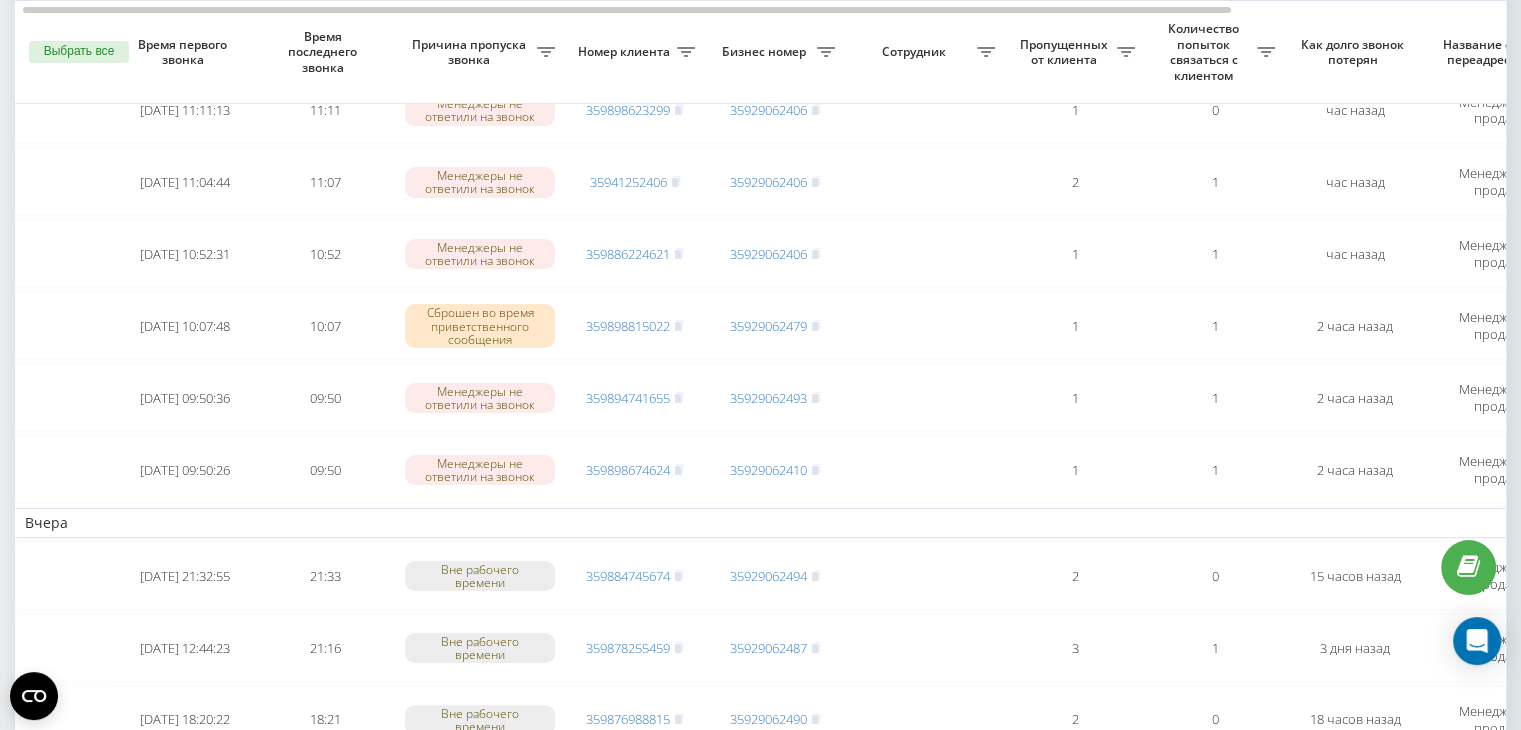 scroll, scrollTop: 300, scrollLeft: 0, axis: vertical 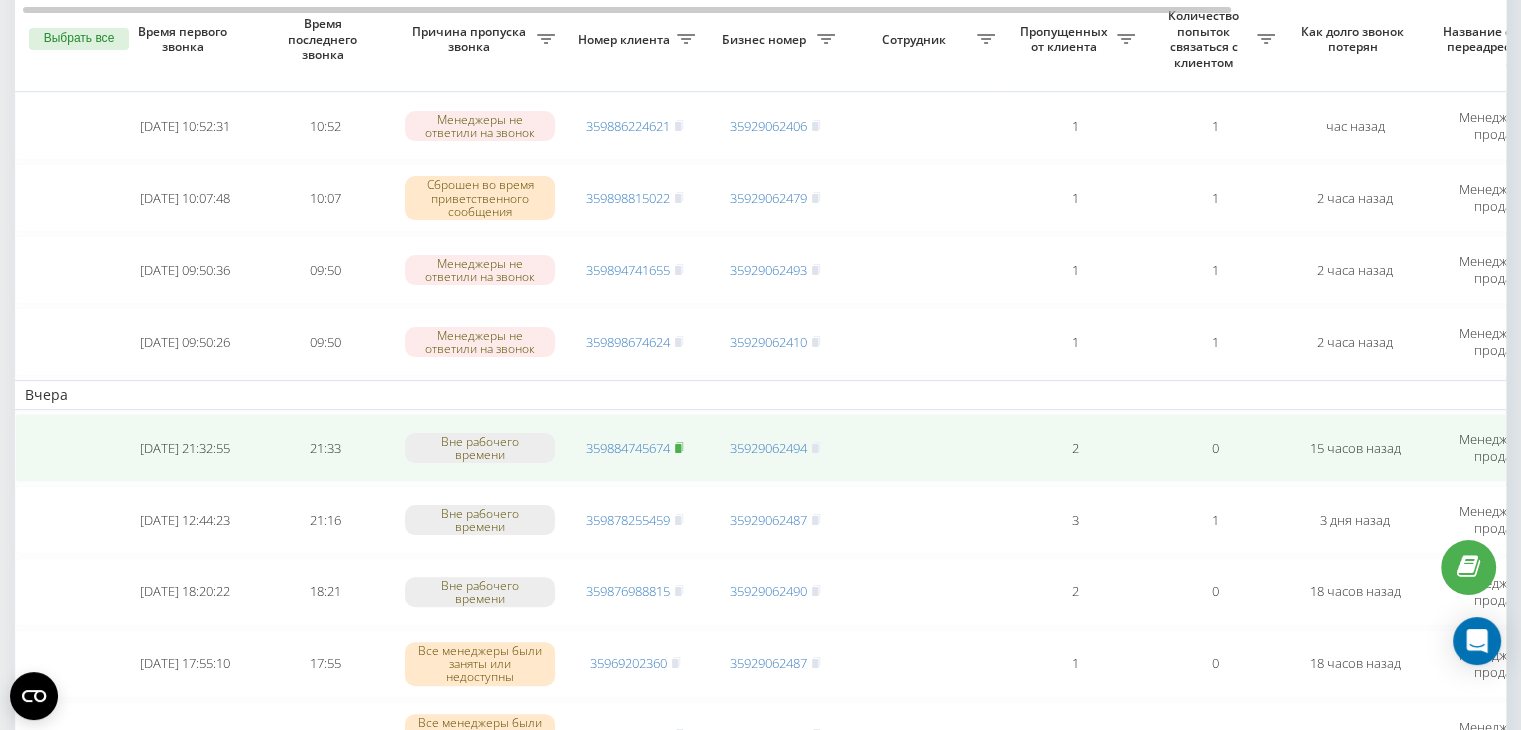 click 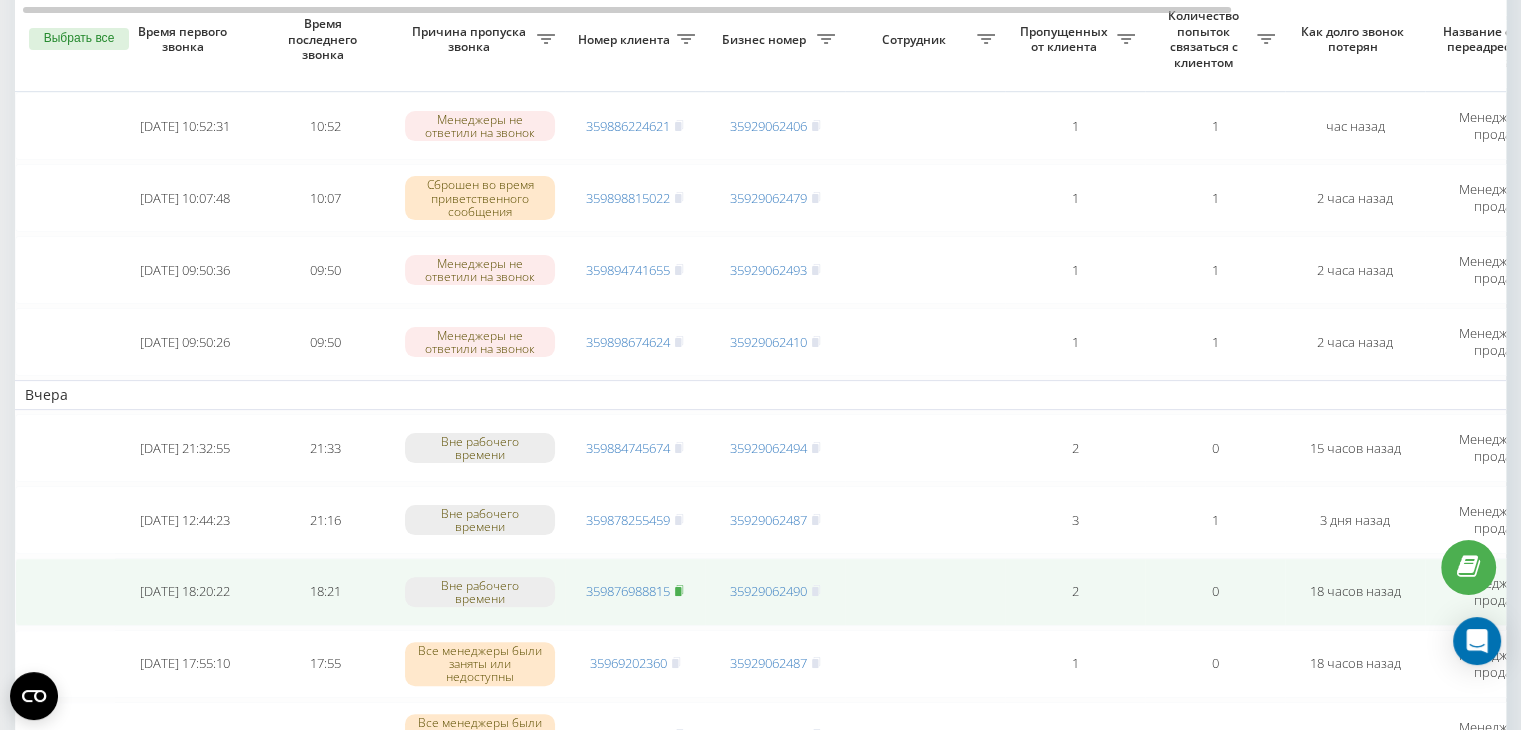 click 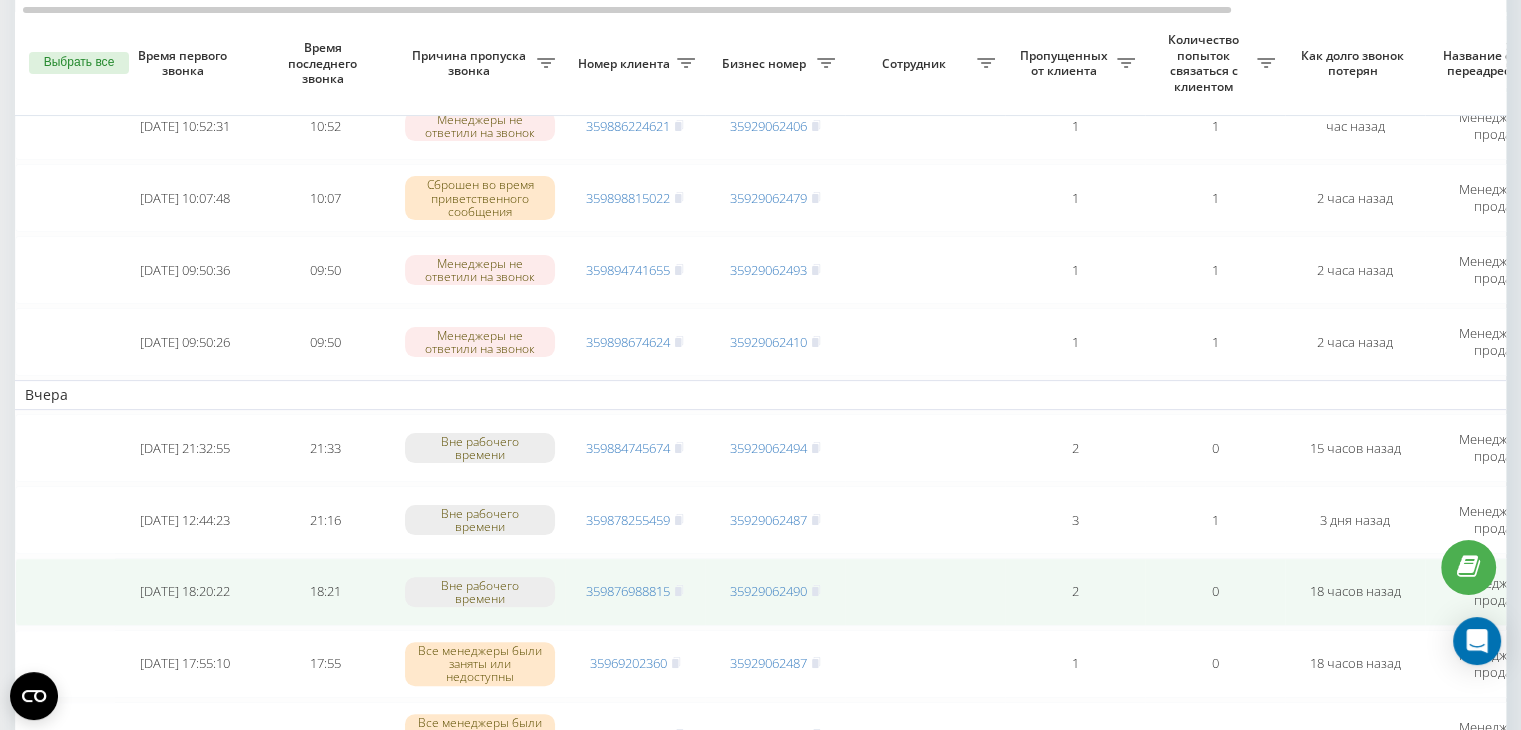 scroll, scrollTop: 500, scrollLeft: 0, axis: vertical 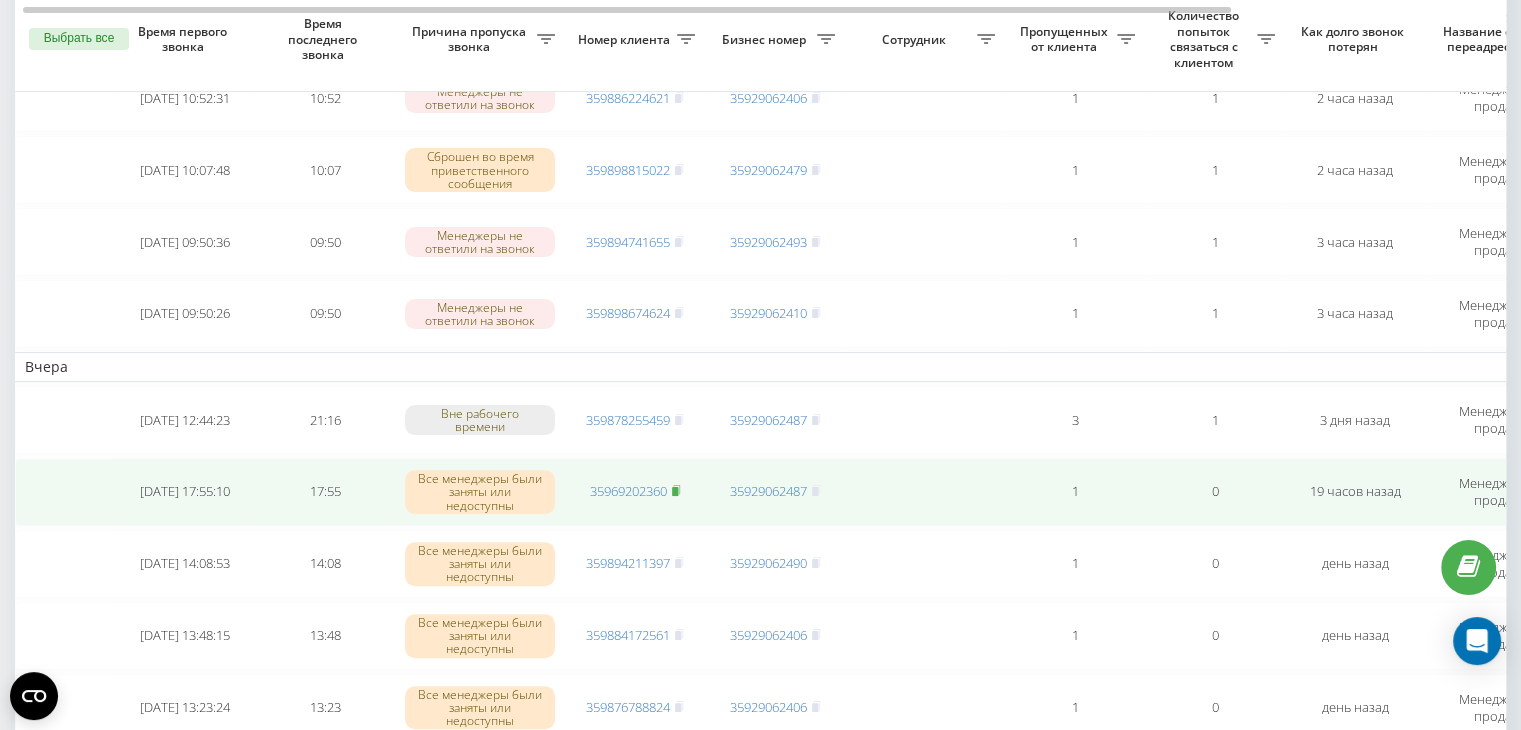 click 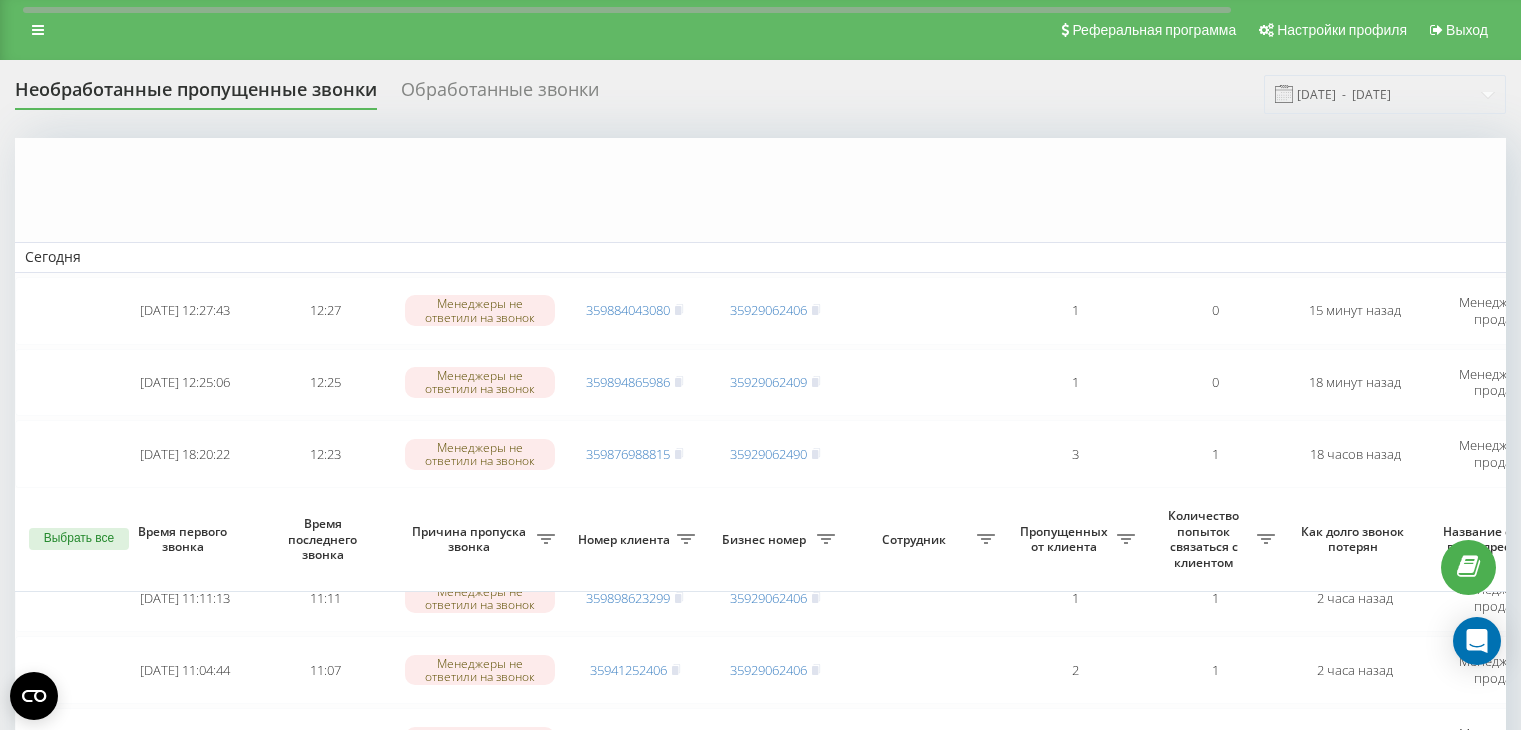 scroll, scrollTop: 500, scrollLeft: 0, axis: vertical 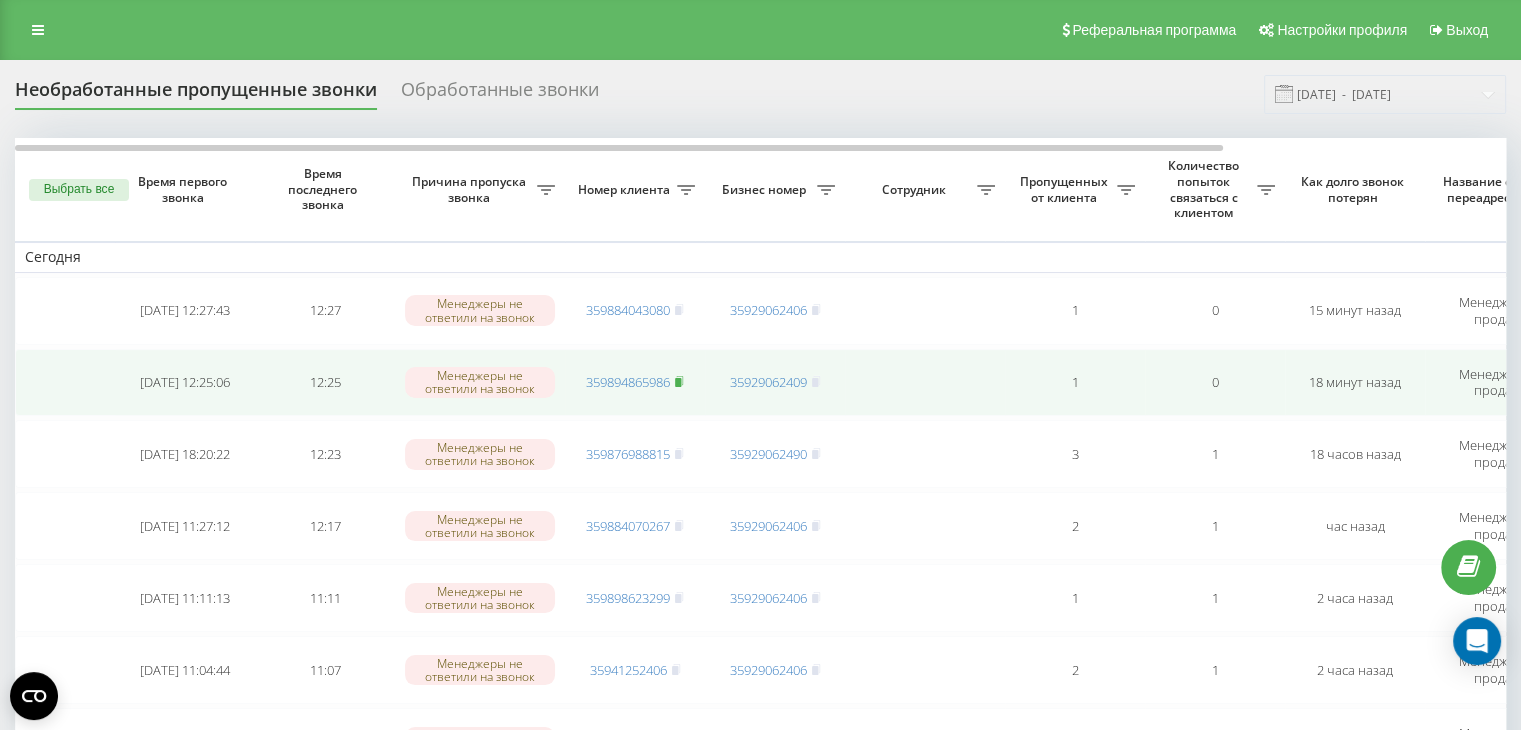 click 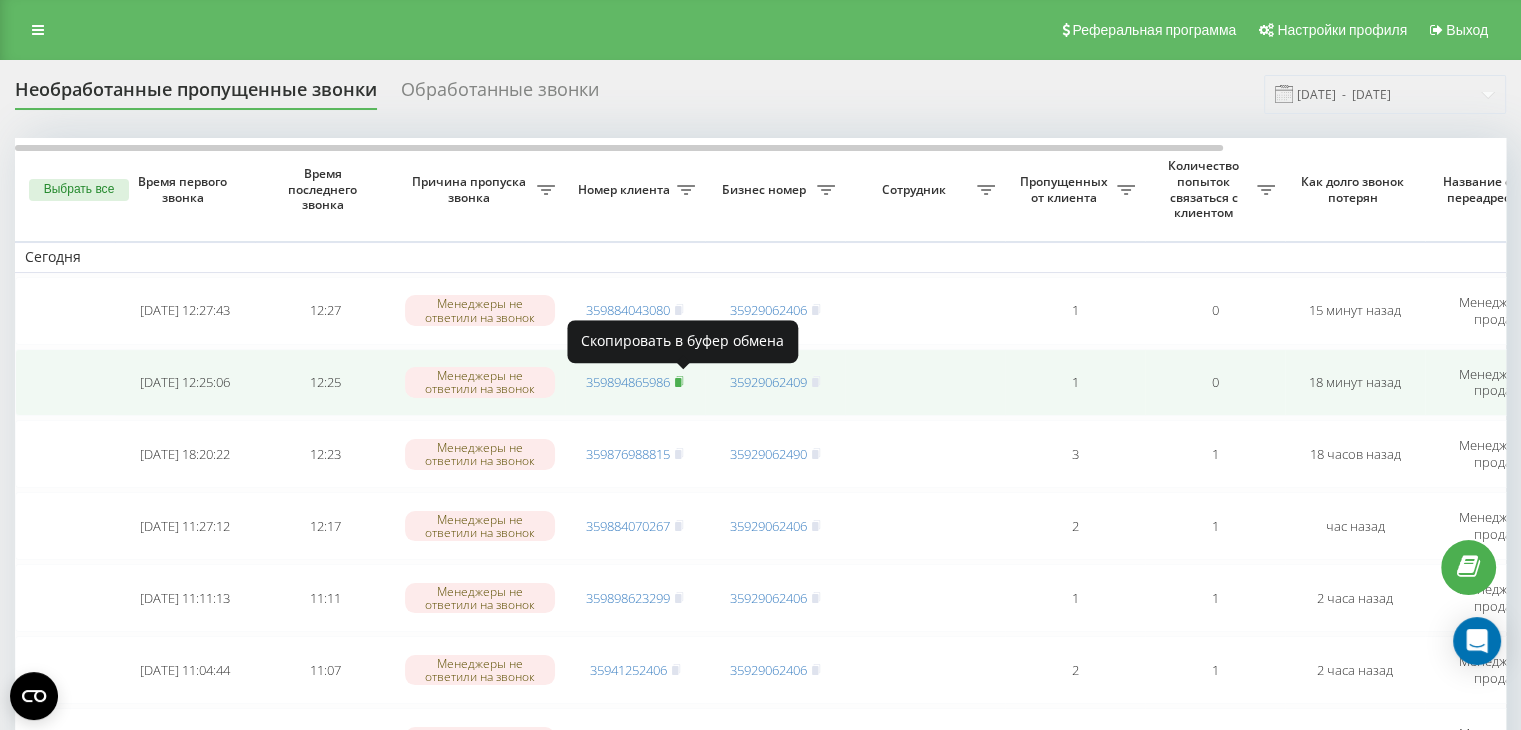 click 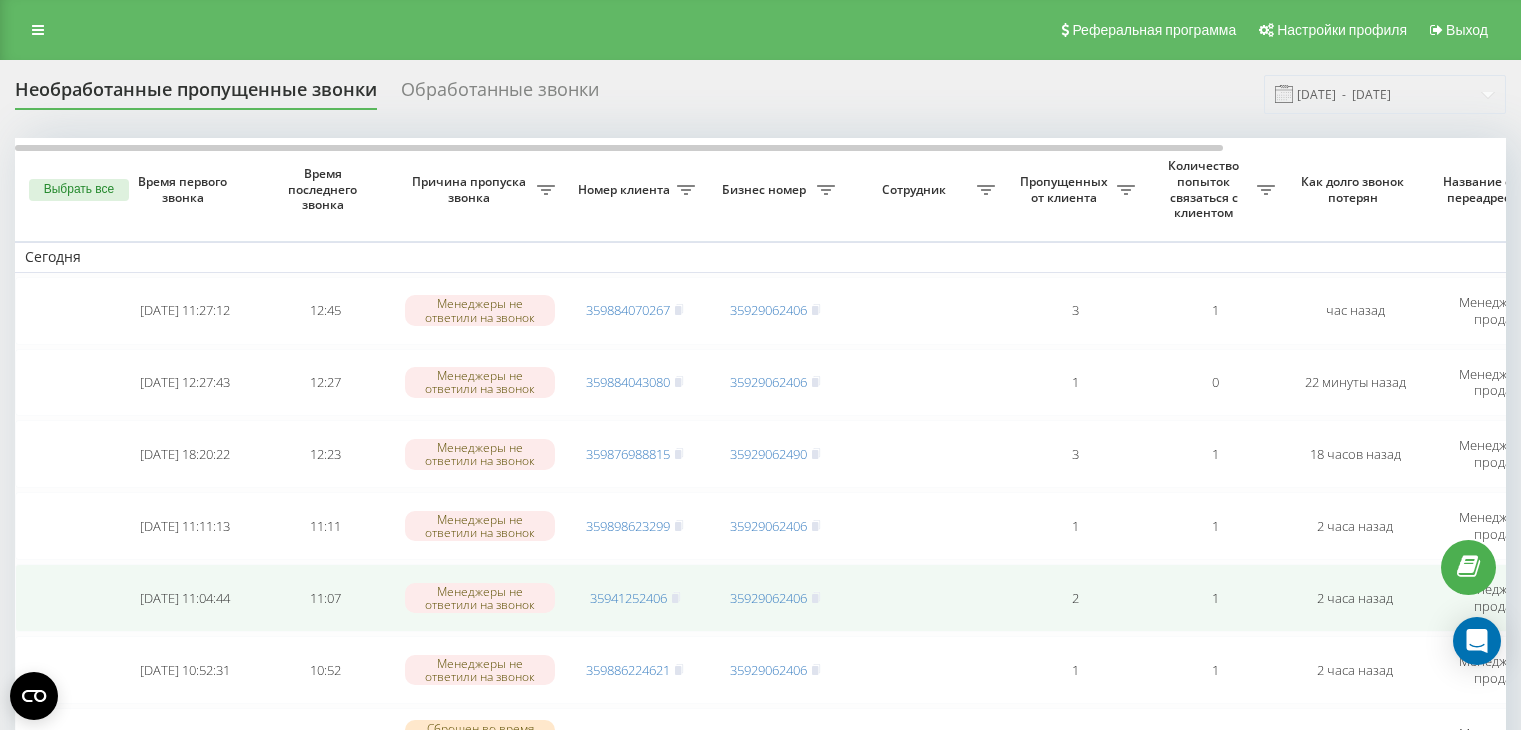 scroll, scrollTop: 0, scrollLeft: 0, axis: both 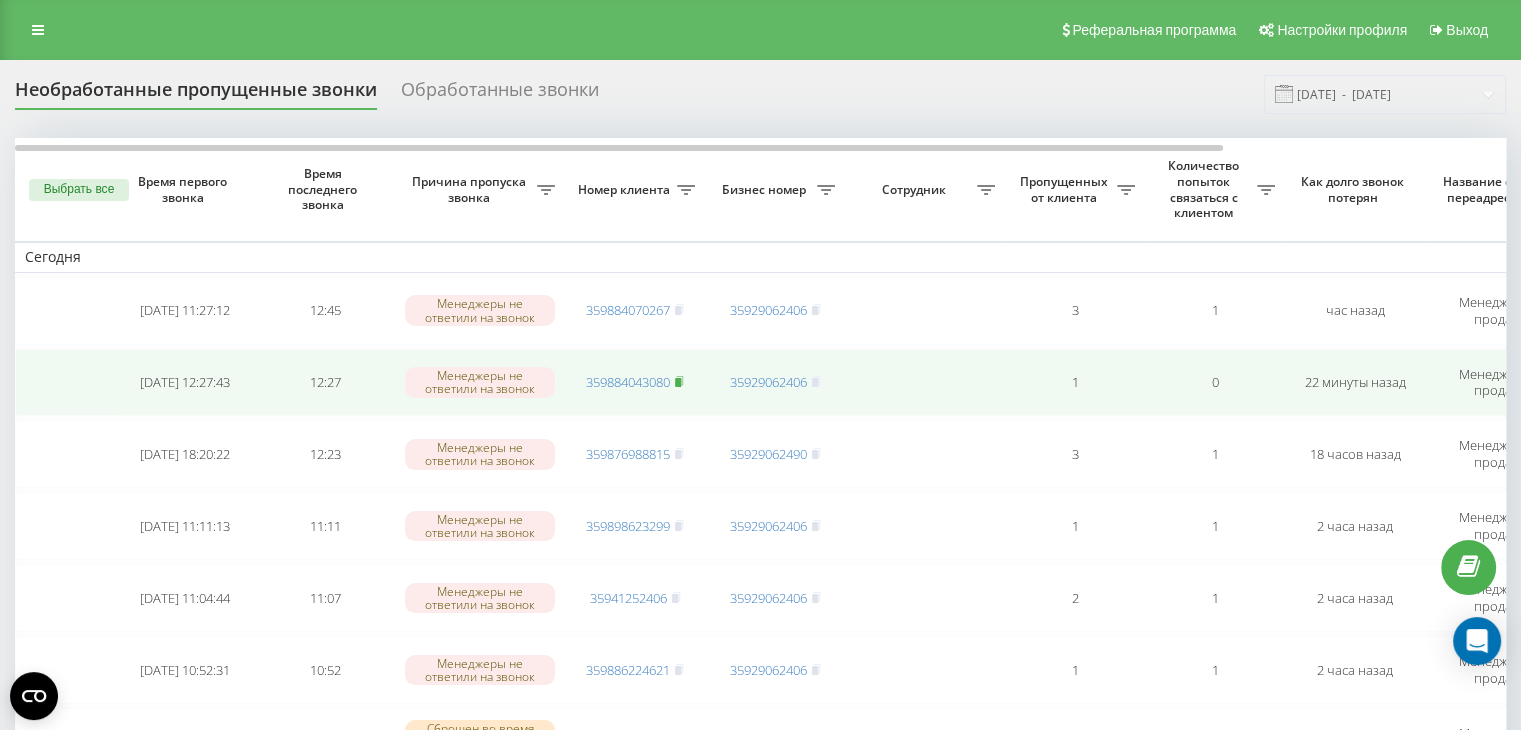 click 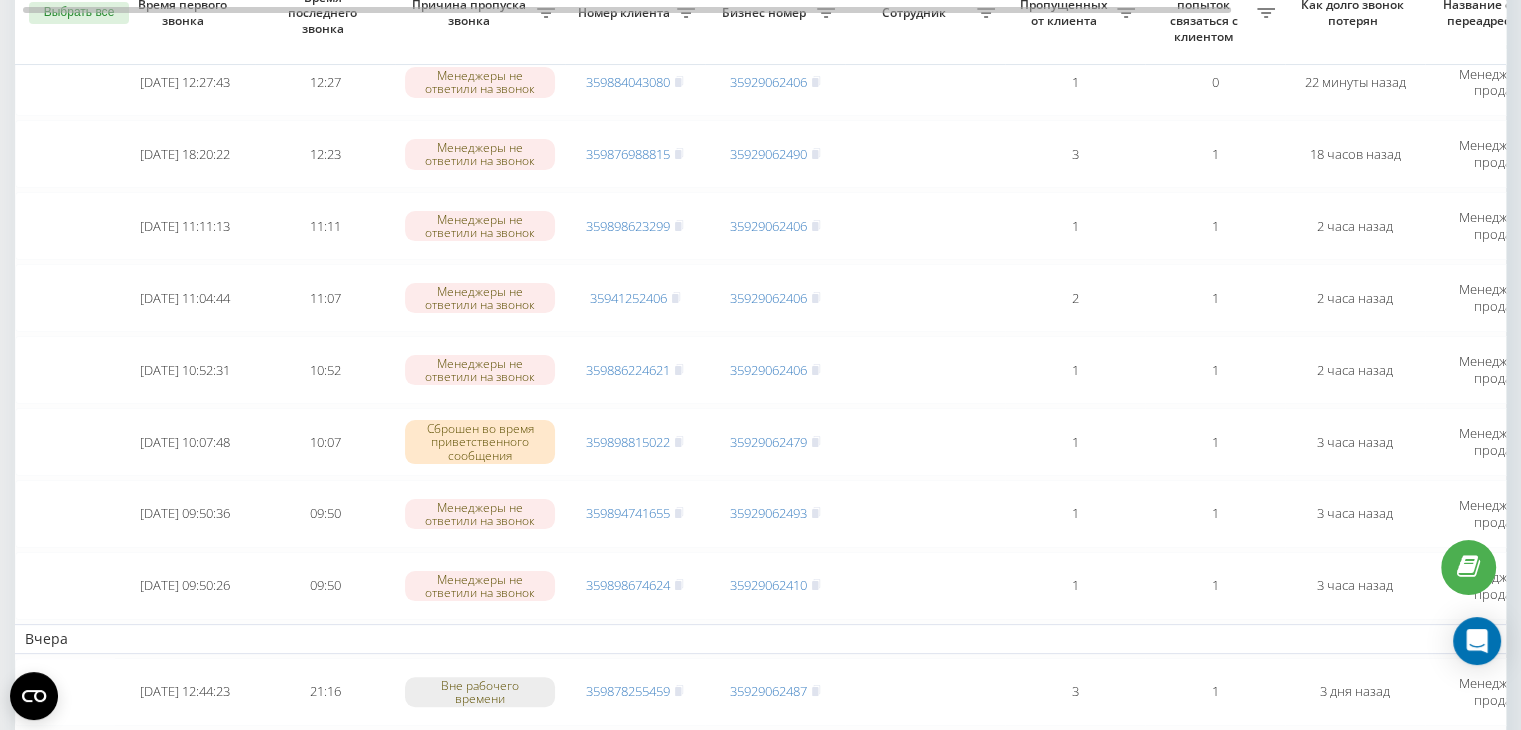 scroll, scrollTop: 0, scrollLeft: 0, axis: both 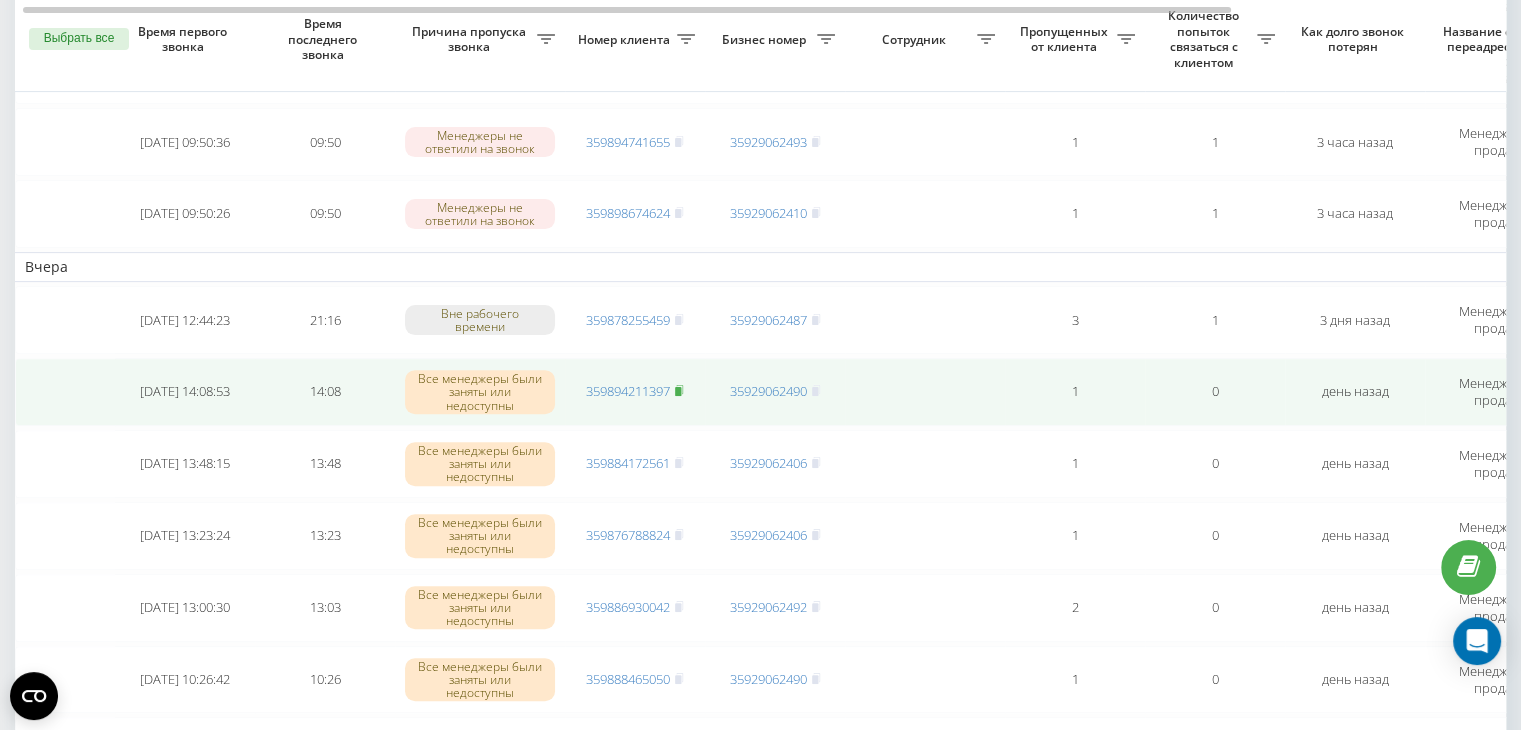 click 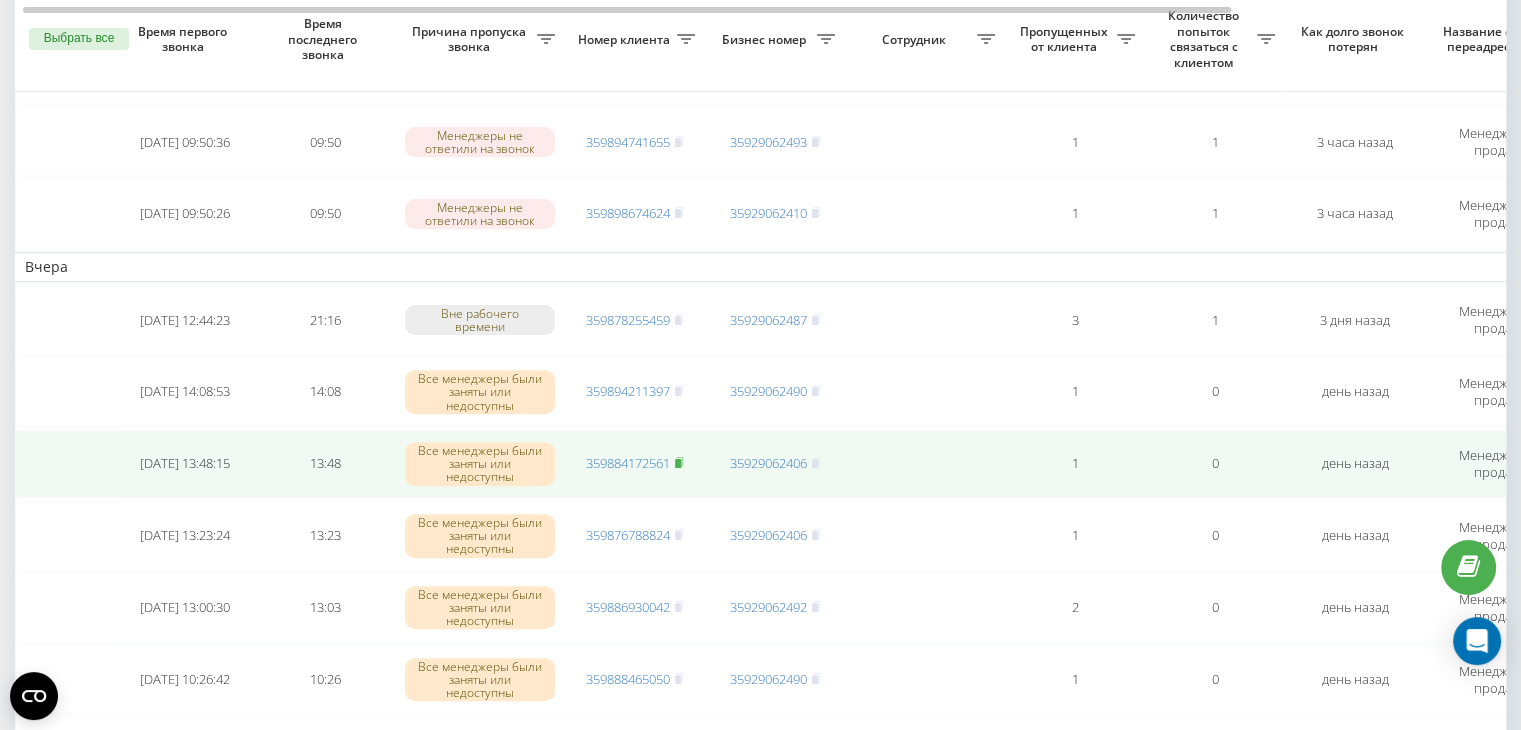 click 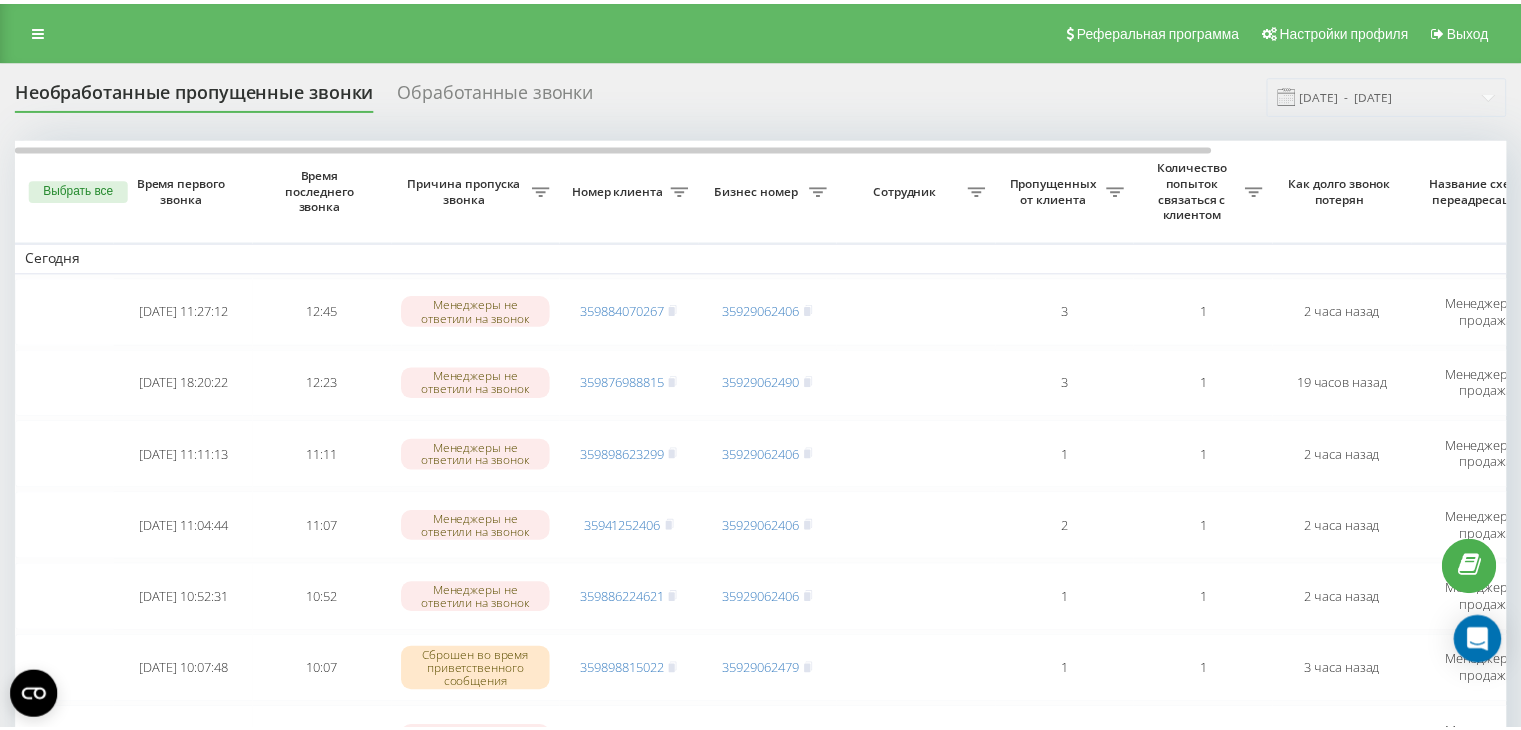 scroll, scrollTop: 0, scrollLeft: 0, axis: both 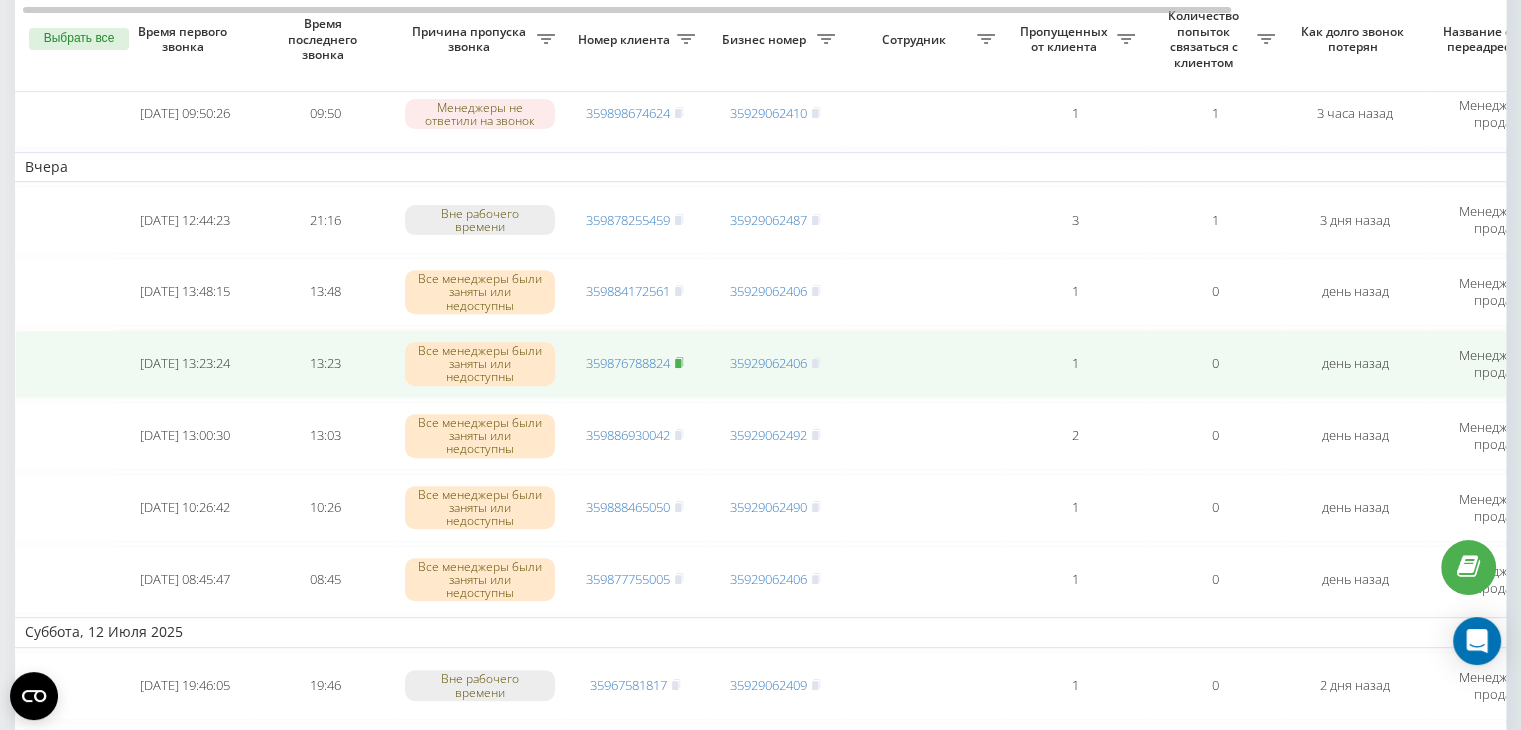 click 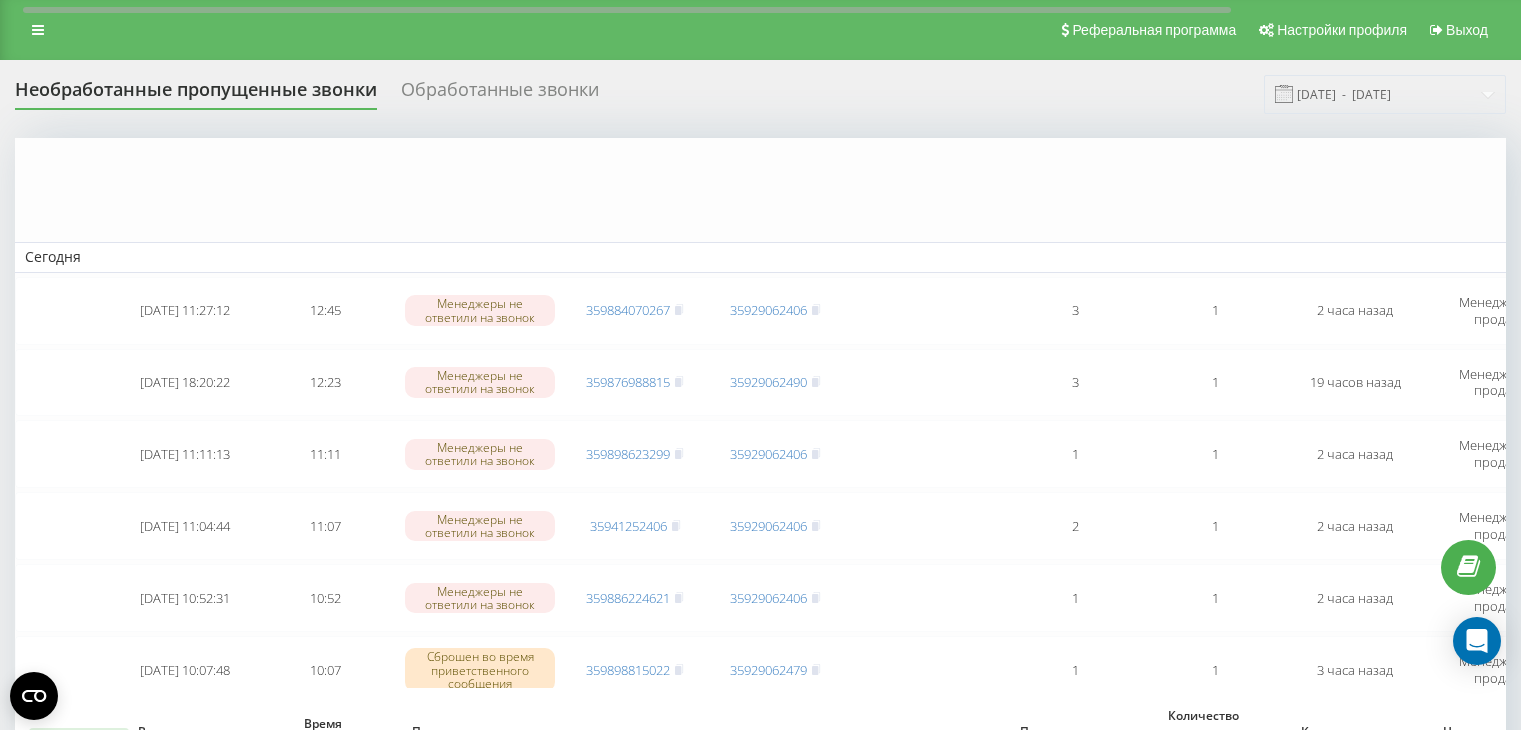 scroll, scrollTop: 700, scrollLeft: 0, axis: vertical 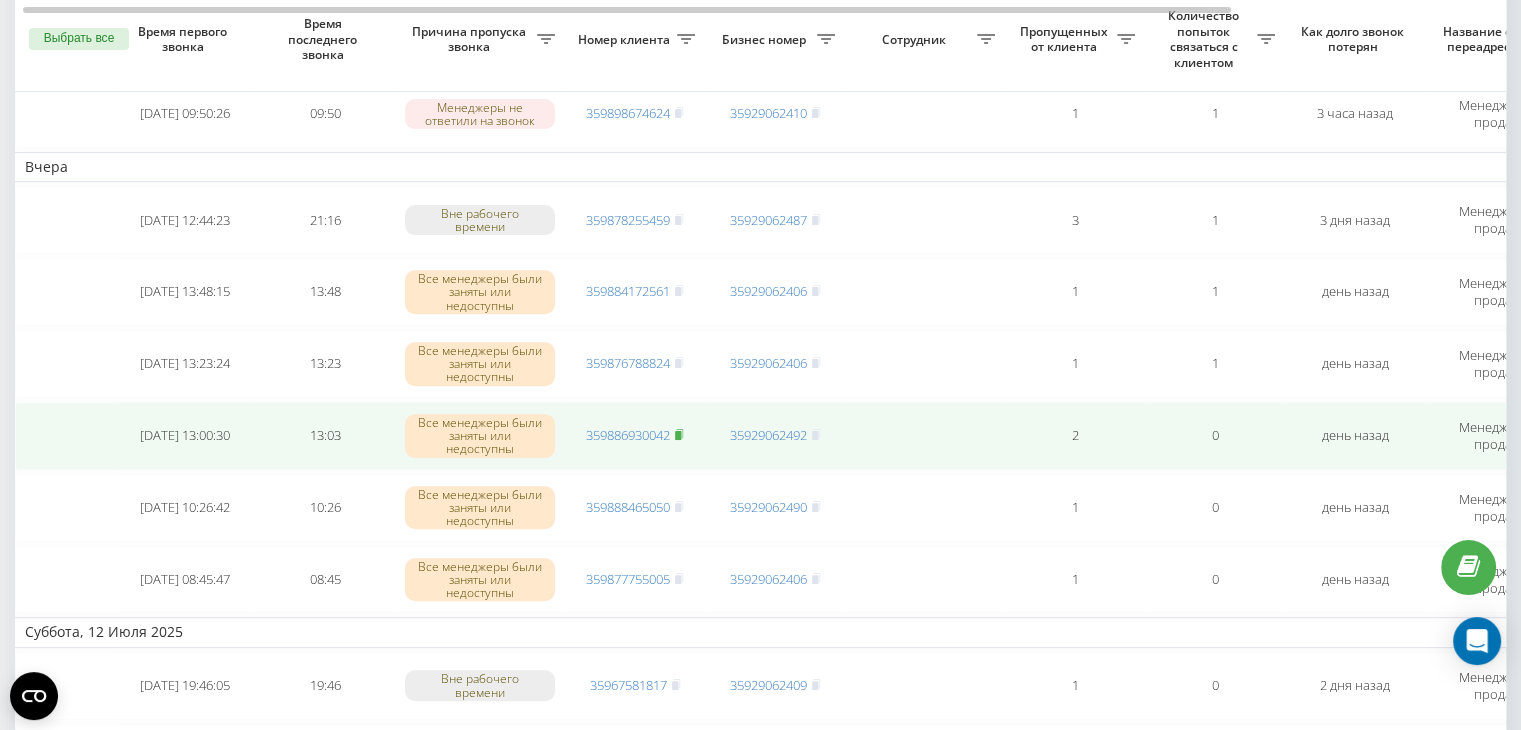 click 